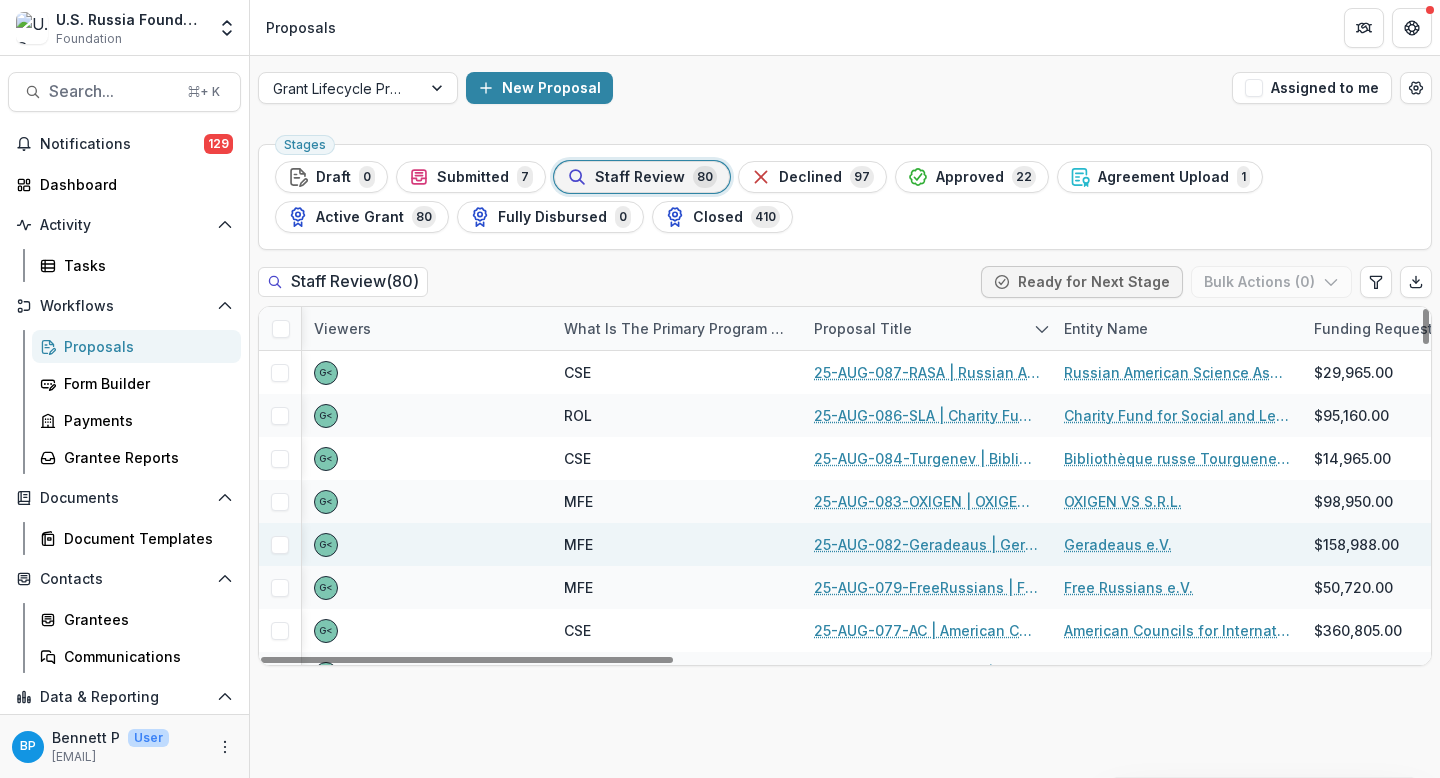 scroll, scrollTop: 0, scrollLeft: 0, axis: both 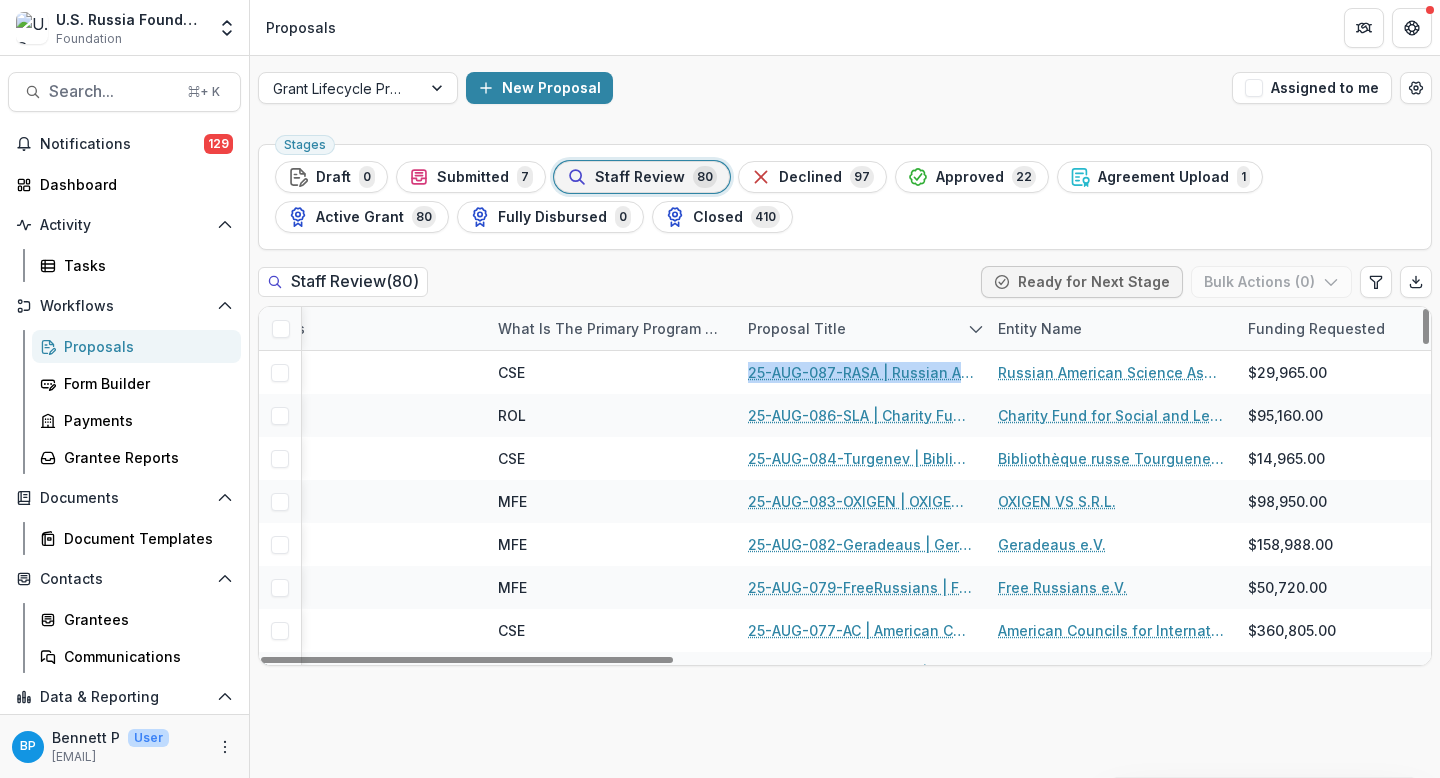 click on "Submitted" at bounding box center [473, 177] 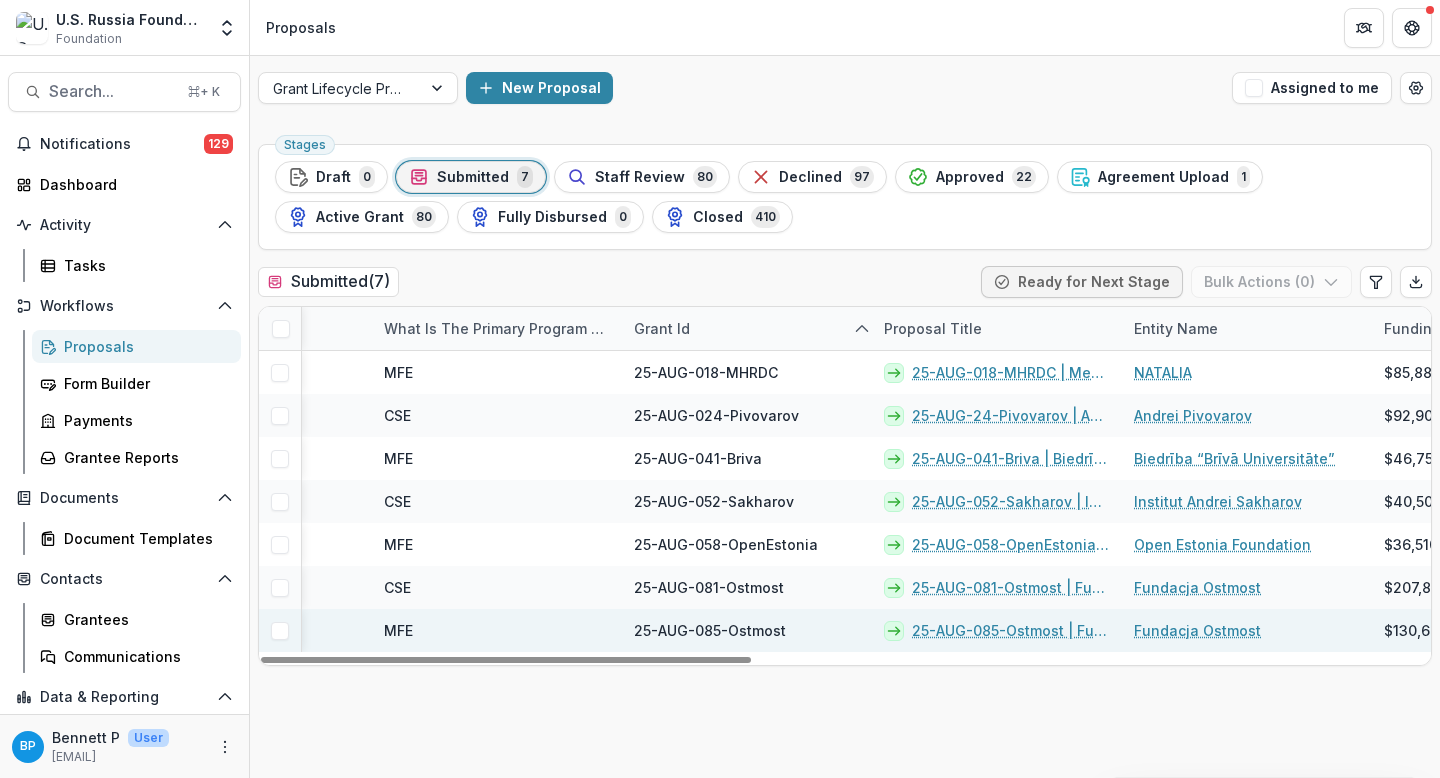 scroll, scrollTop: 0, scrollLeft: 204, axis: horizontal 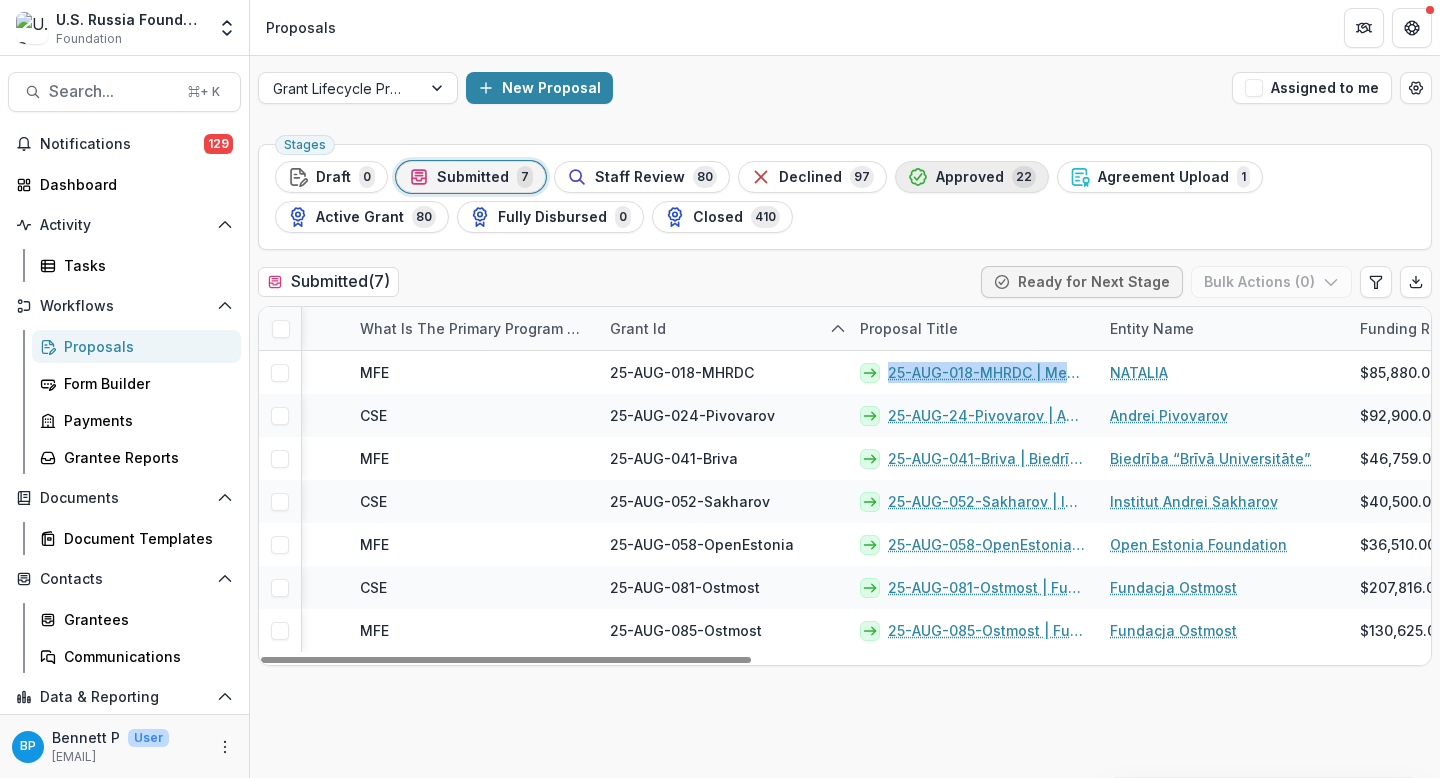 click on "Approved" at bounding box center (970, 177) 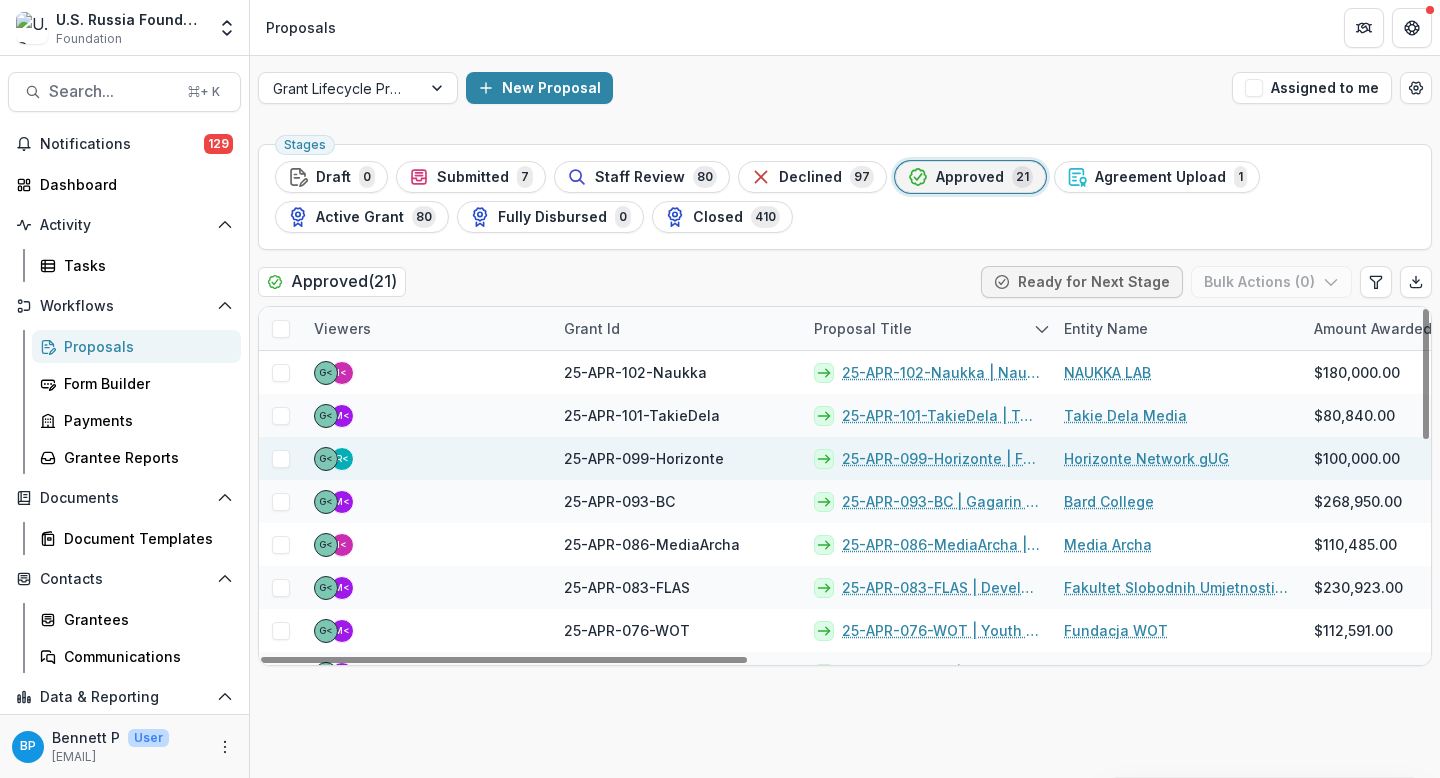 scroll, scrollTop: 589, scrollLeft: 0, axis: vertical 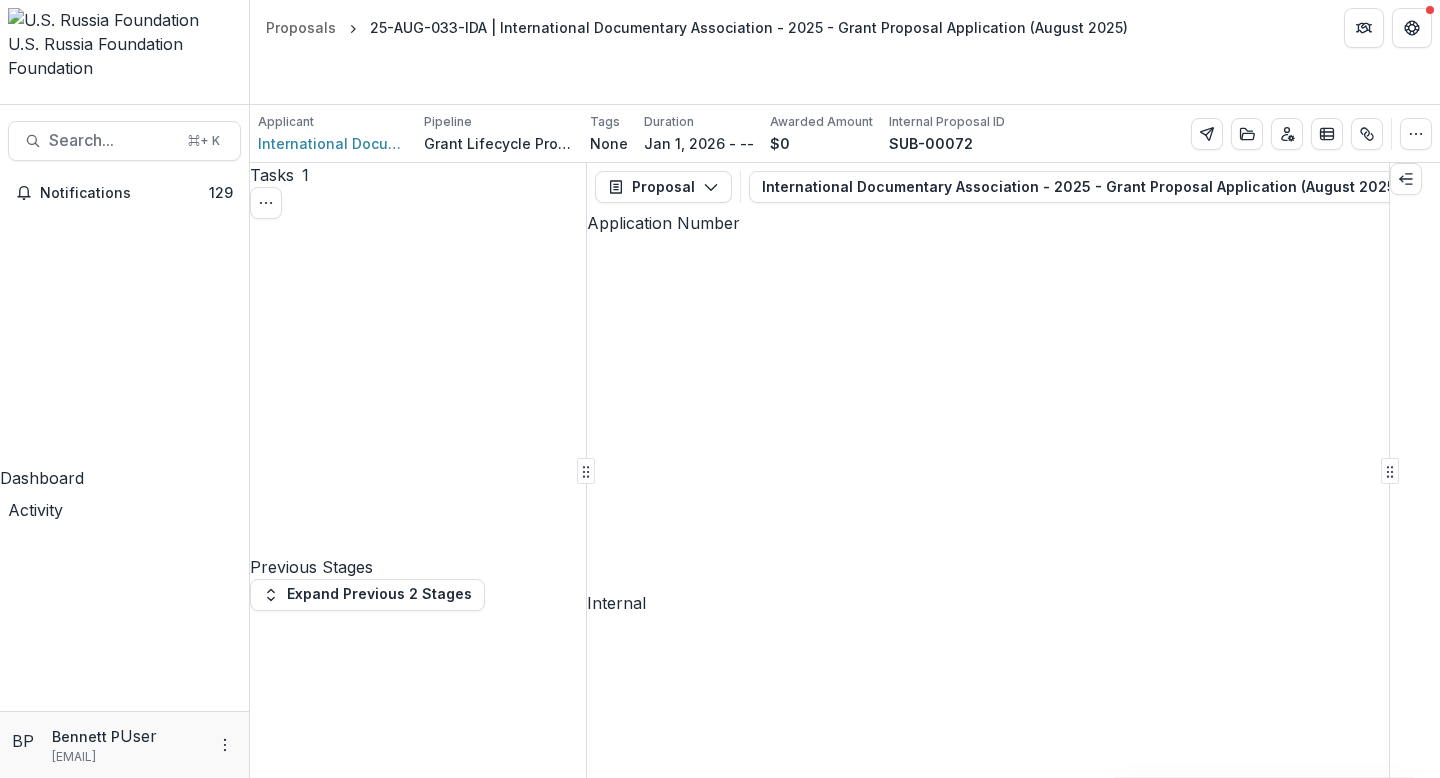 drag, startPoint x: 644, startPoint y: 261, endPoint x: 1116, endPoint y: 294, distance: 473.1522 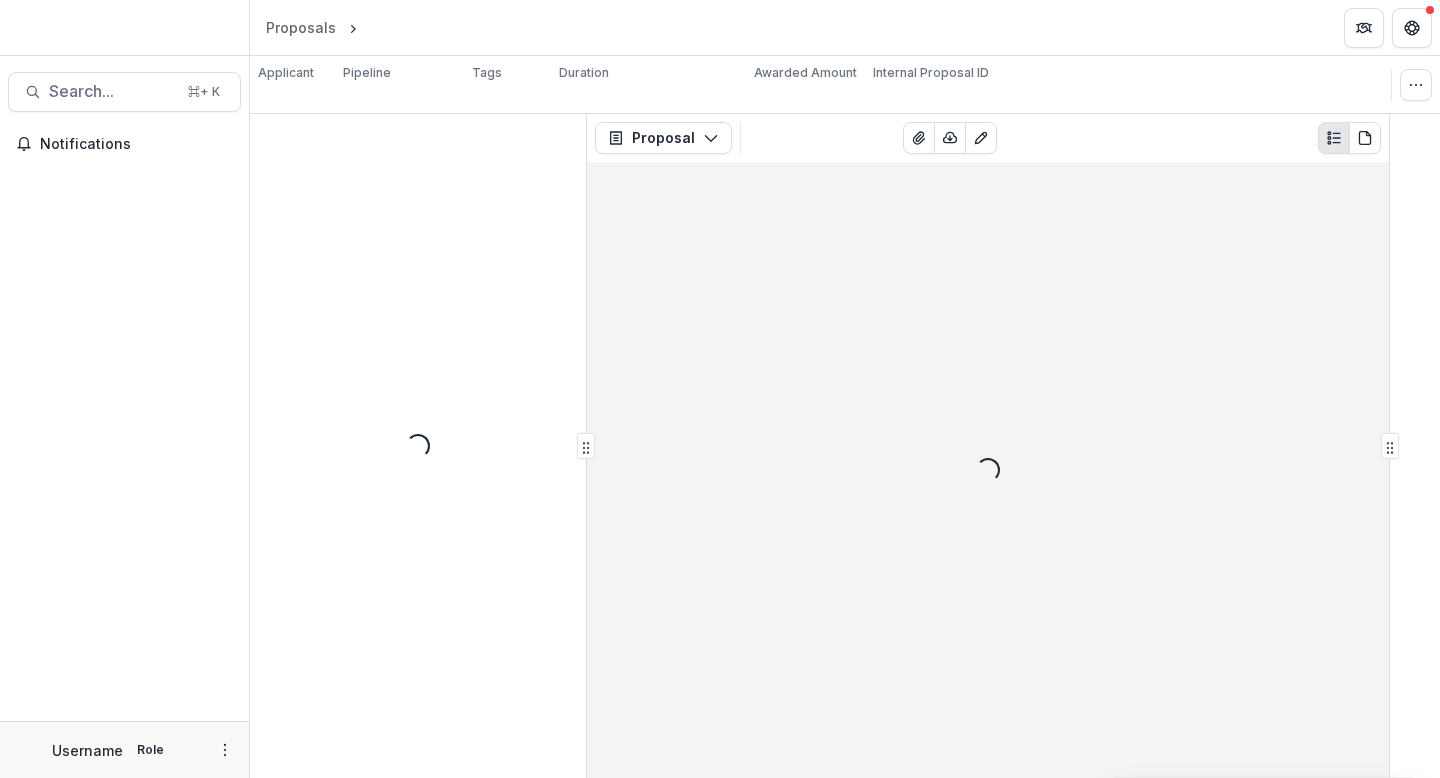 scroll, scrollTop: 0, scrollLeft: 0, axis: both 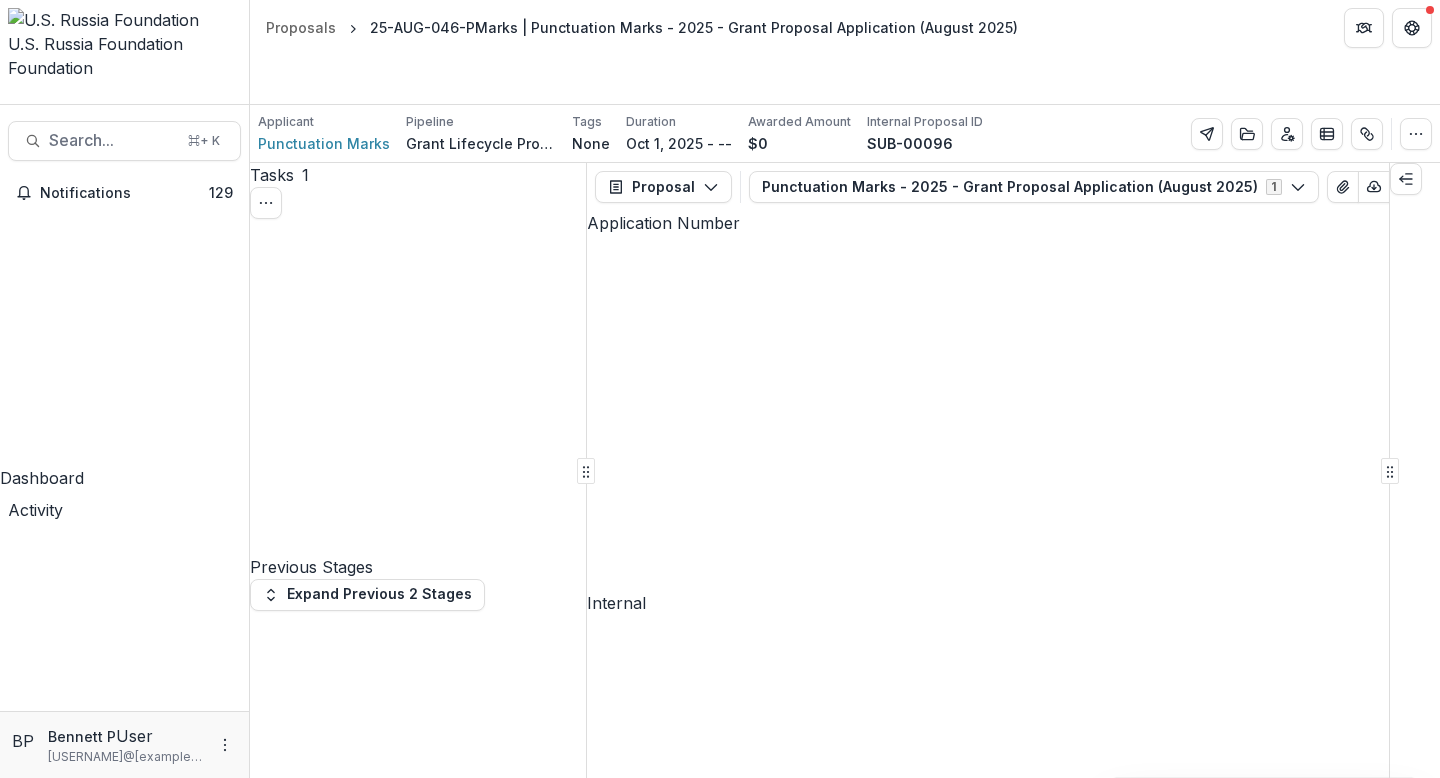 drag, startPoint x: 799, startPoint y: 526, endPoint x: 707, endPoint y: 491, distance: 98.43272 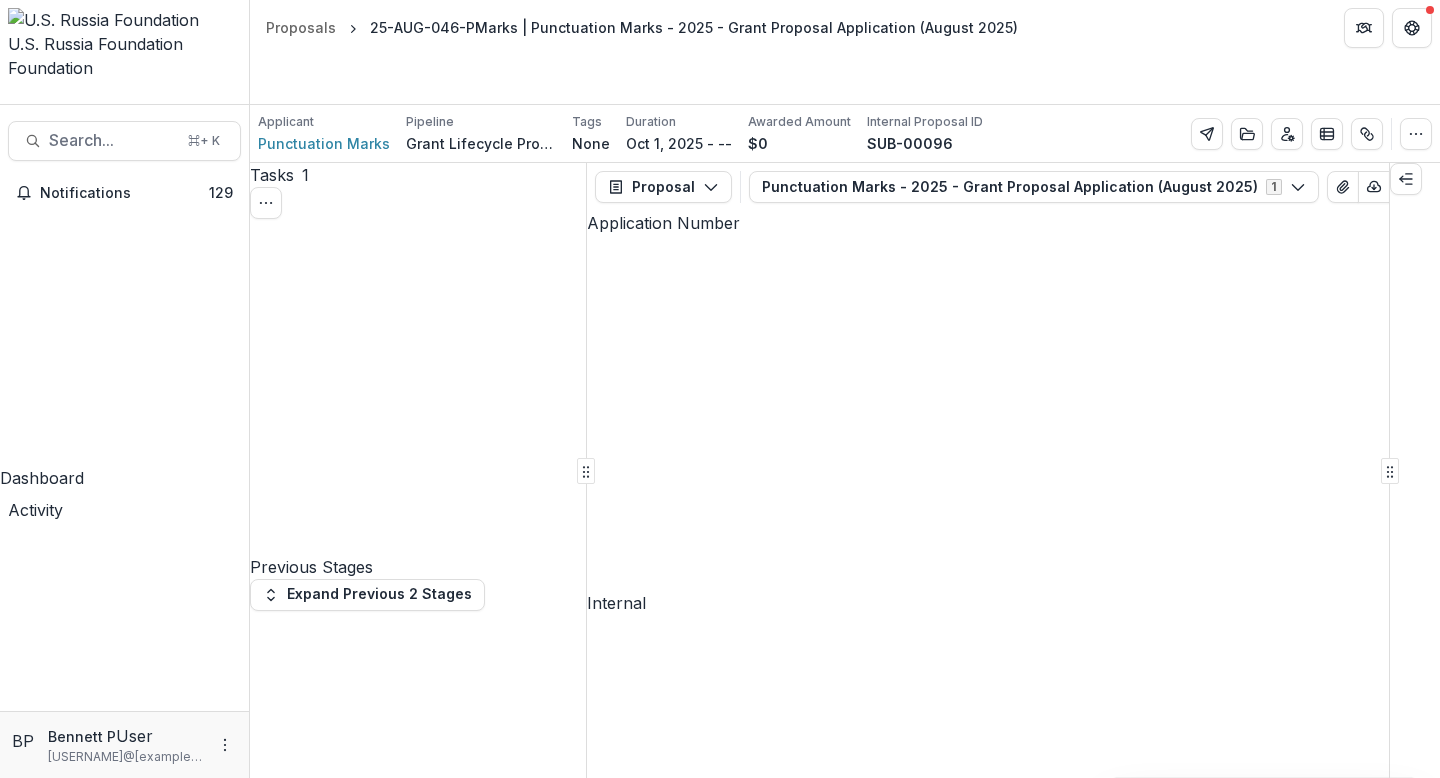 scroll, scrollTop: 1160, scrollLeft: 0, axis: vertical 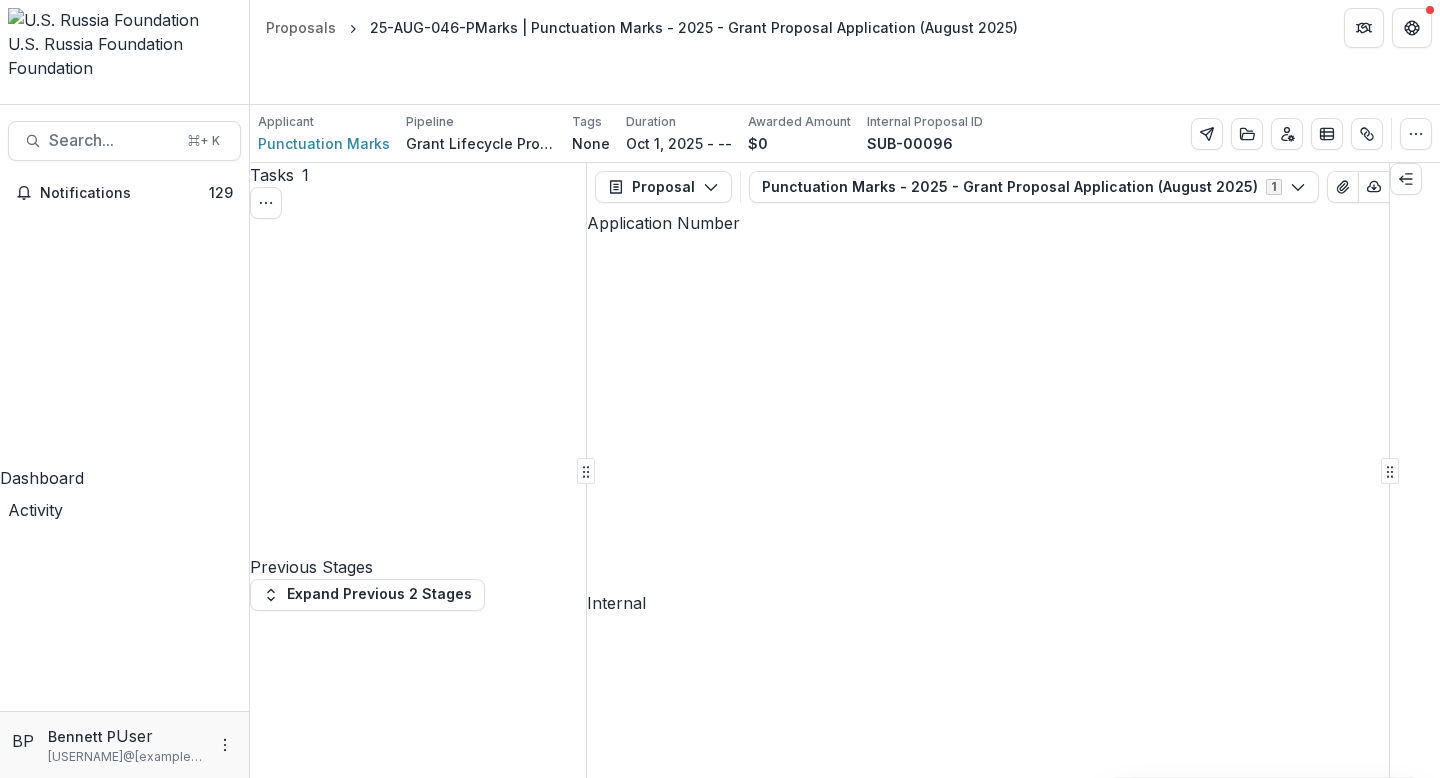 drag, startPoint x: 783, startPoint y: 253, endPoint x: 614, endPoint y: 247, distance: 169.10648 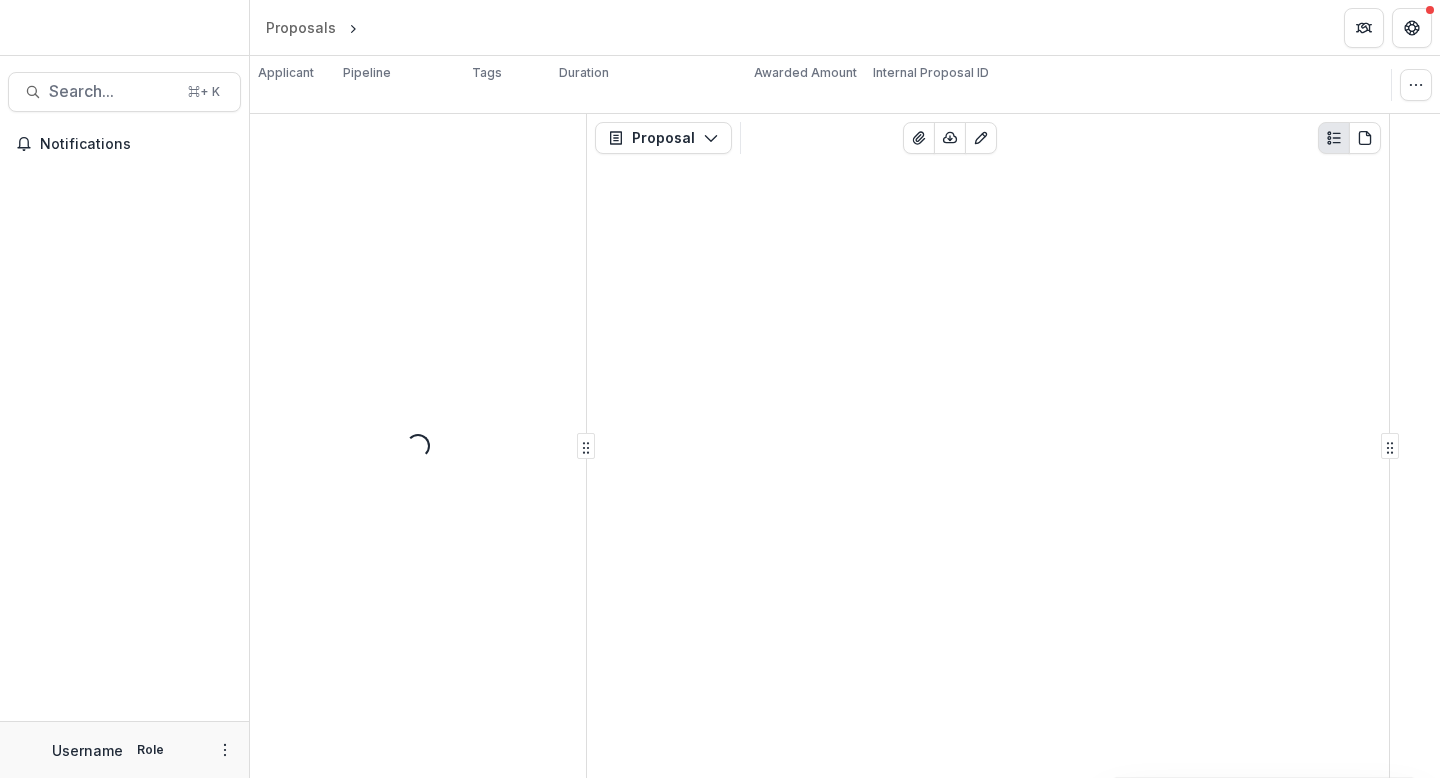 scroll, scrollTop: 0, scrollLeft: 0, axis: both 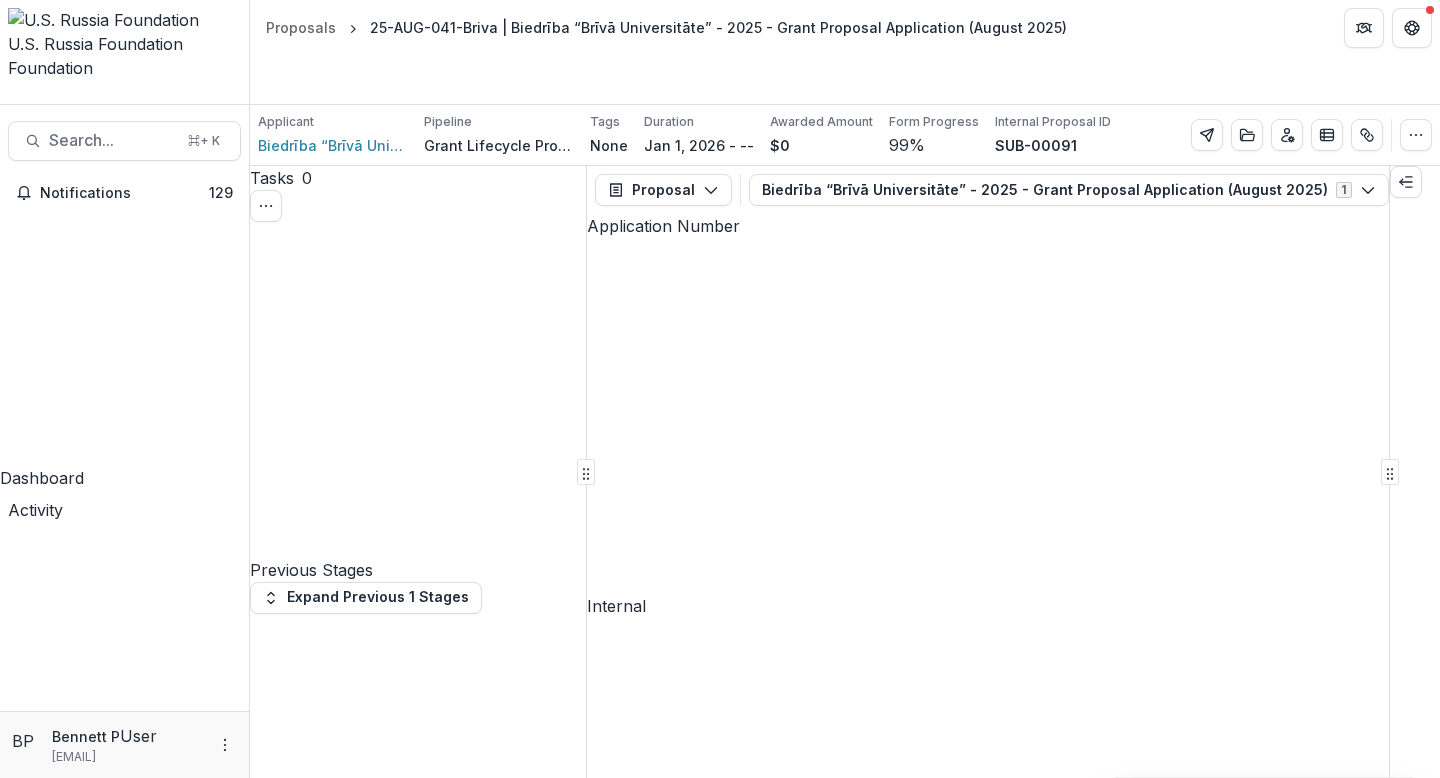 drag, startPoint x: 858, startPoint y: 321, endPoint x: 613, endPoint y: 320, distance: 245.00204 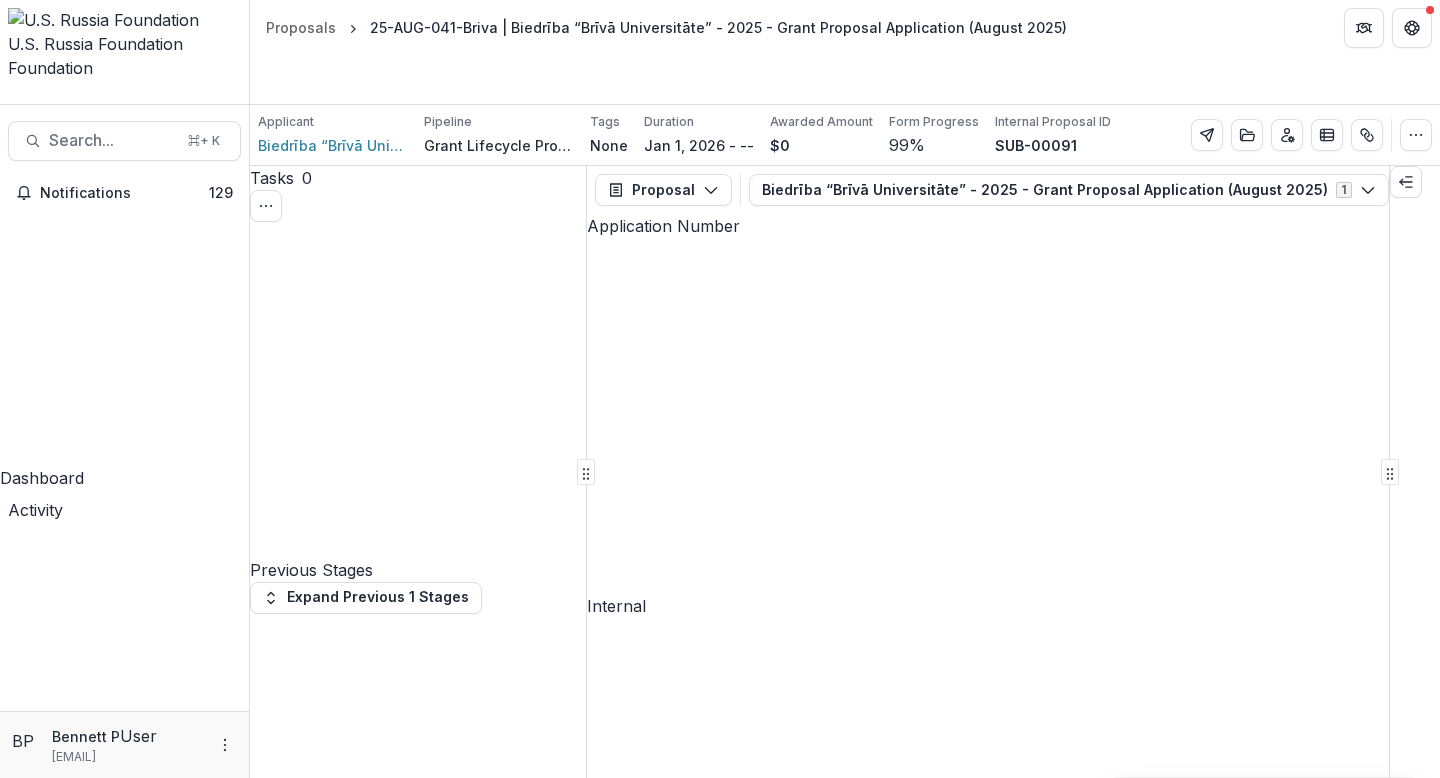 copy on "**********" 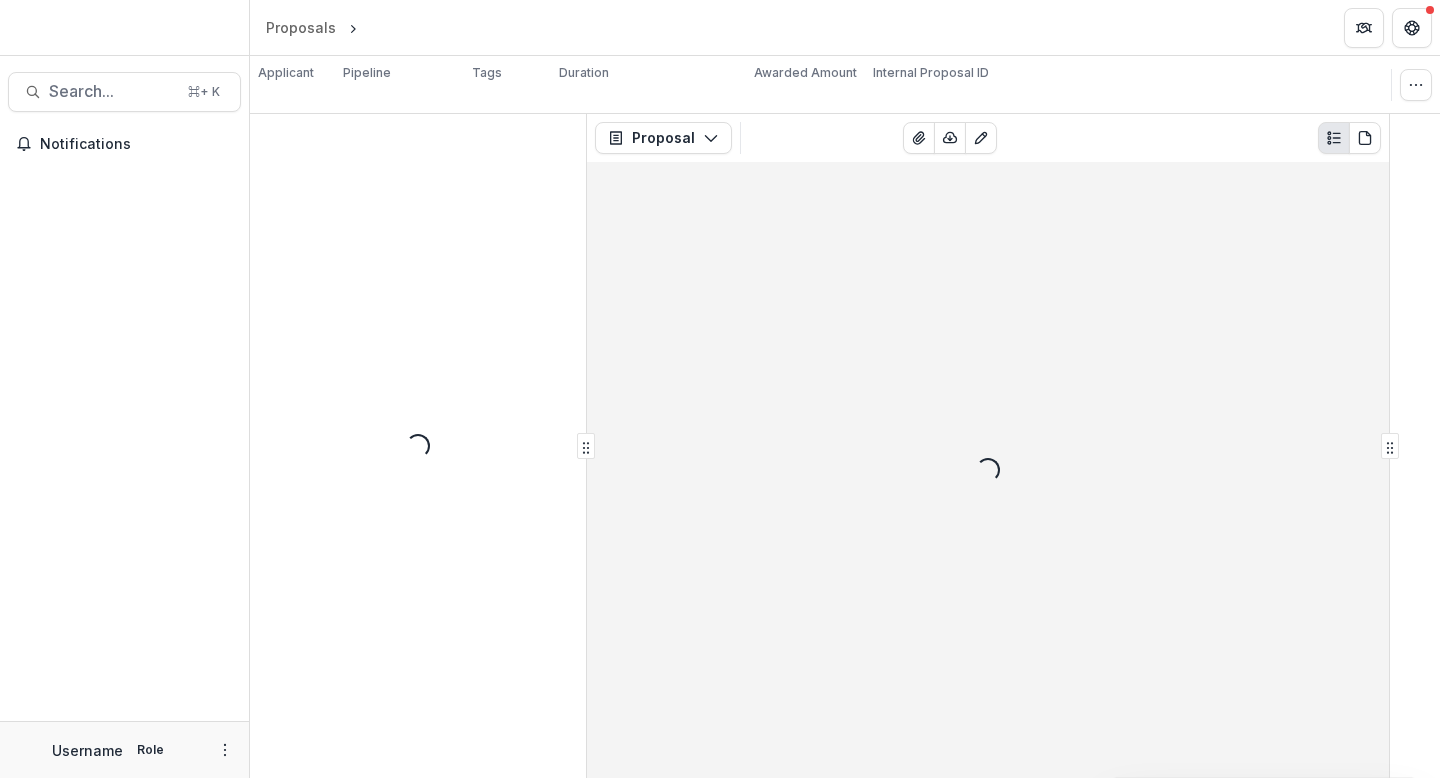 scroll, scrollTop: 0, scrollLeft: 0, axis: both 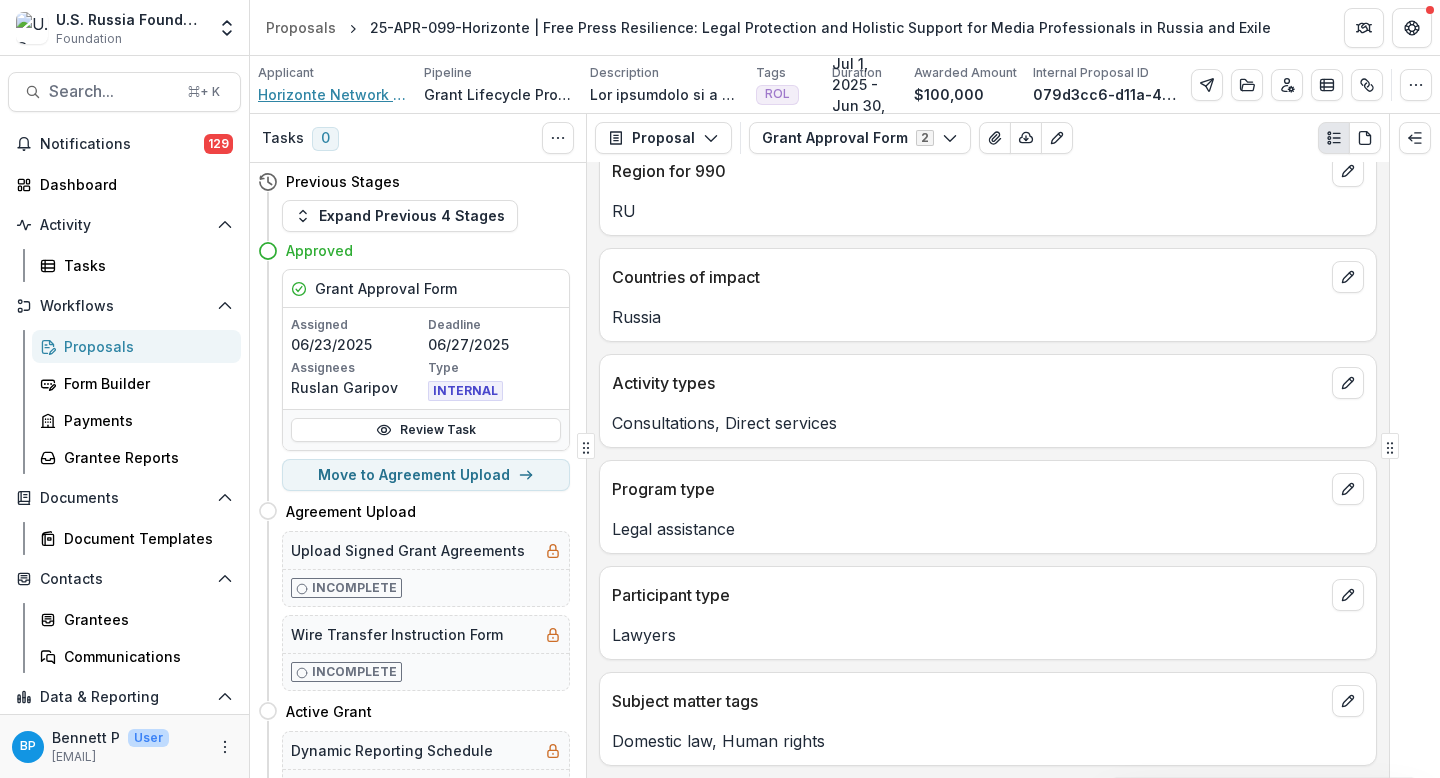 click on "Horizonte Network gUG" at bounding box center (333, 94) 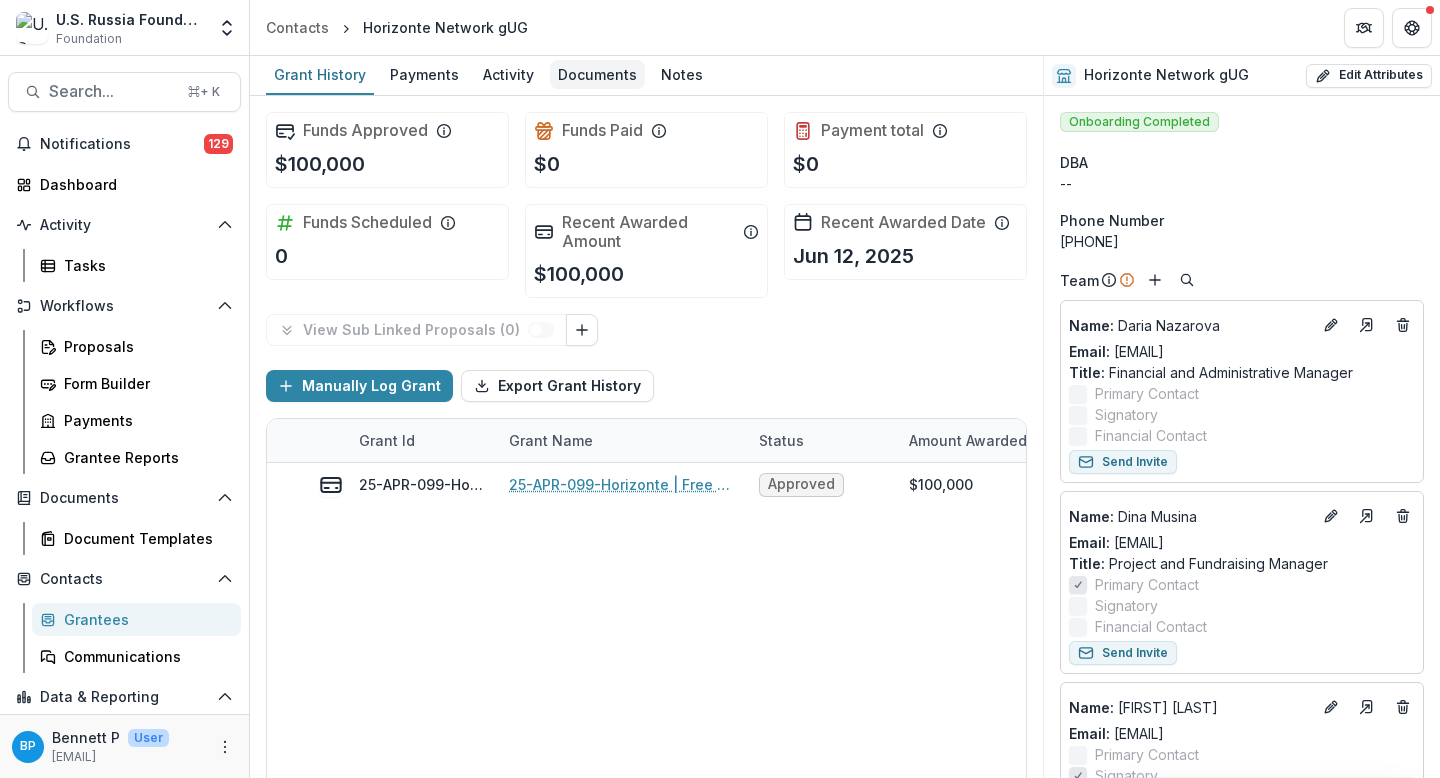 click on "Documents" at bounding box center [597, 74] 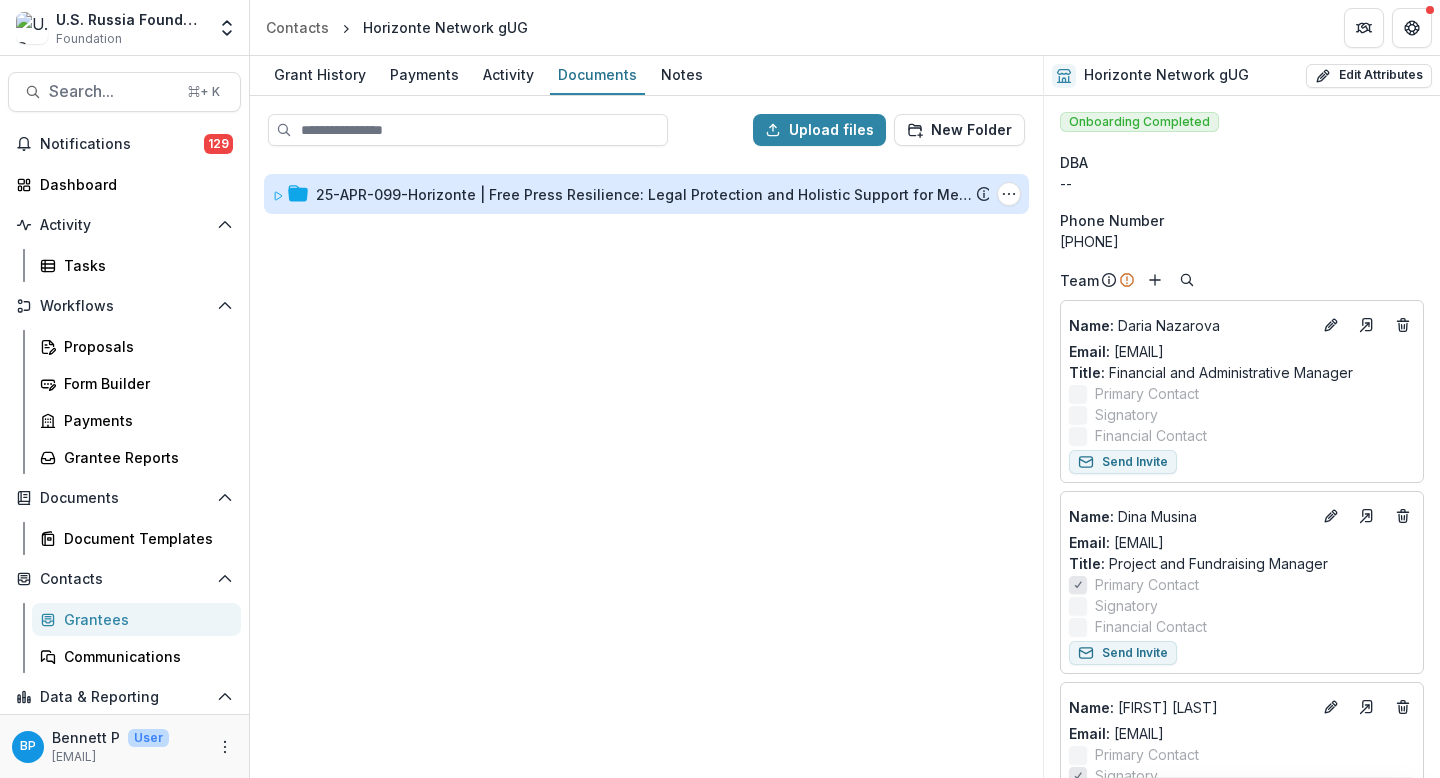 click on "25-APR-099-Horizonte | Free Press Resilience: Legal Protection and Holistic Support for Media Professionals in Russia and Exile" at bounding box center [646, 194] 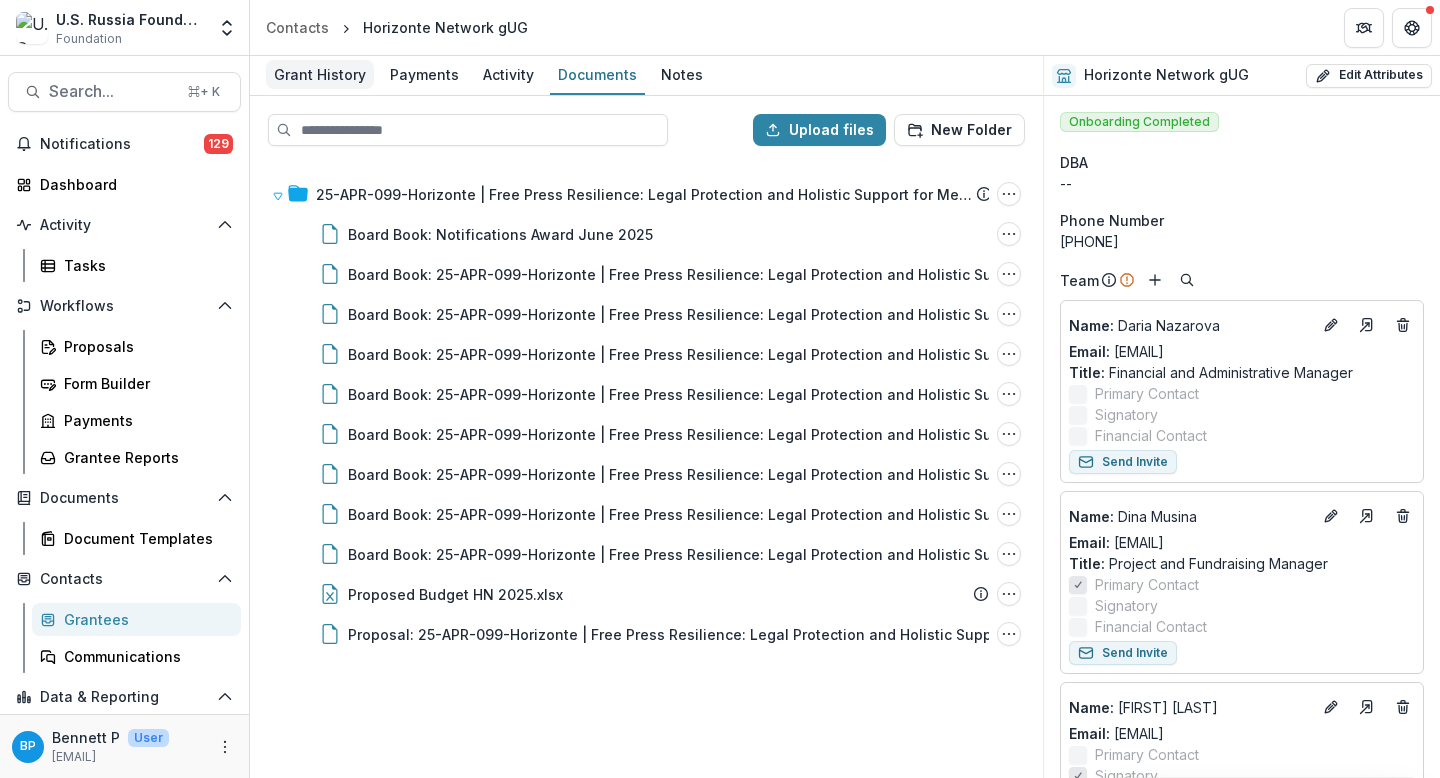 click on "Grant History" at bounding box center (320, 74) 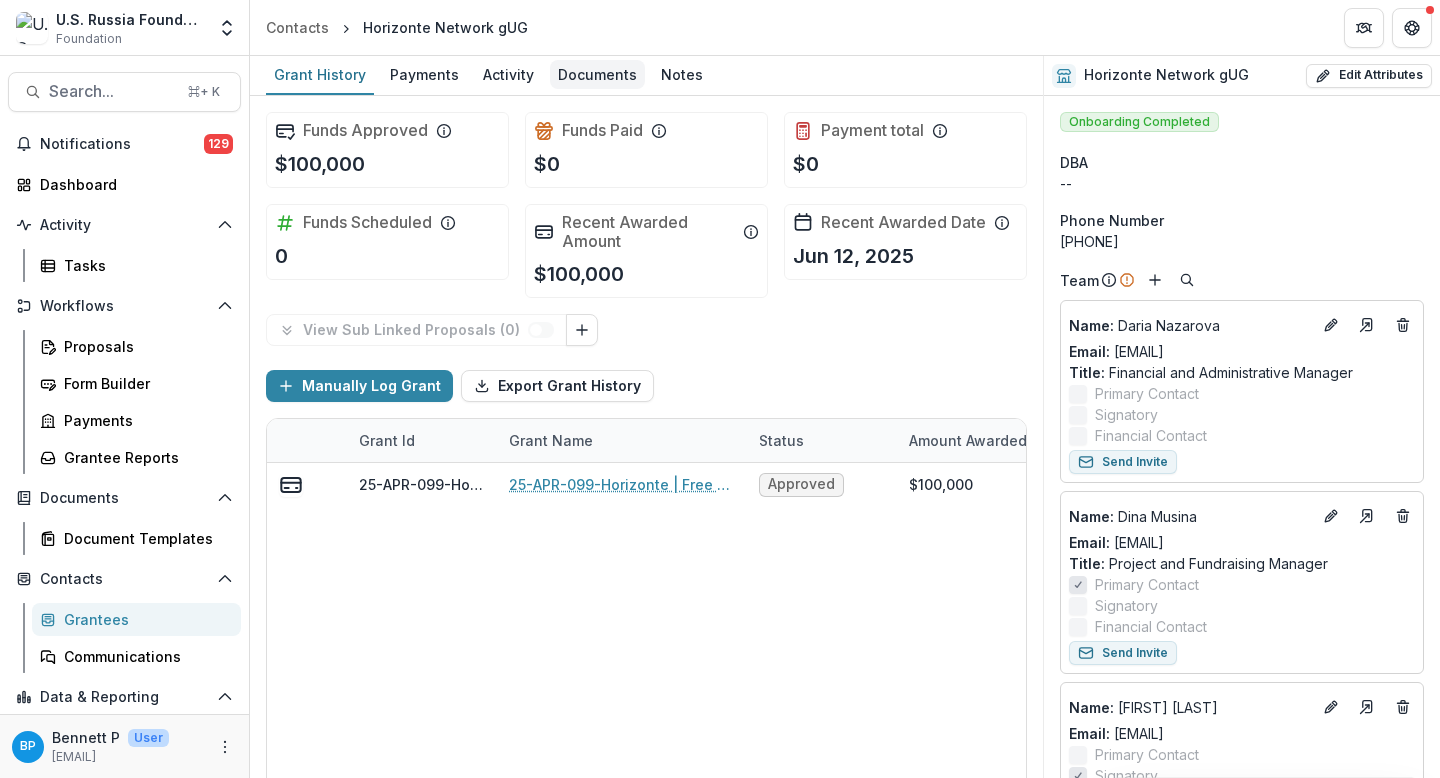 click on "Documents" at bounding box center [597, 74] 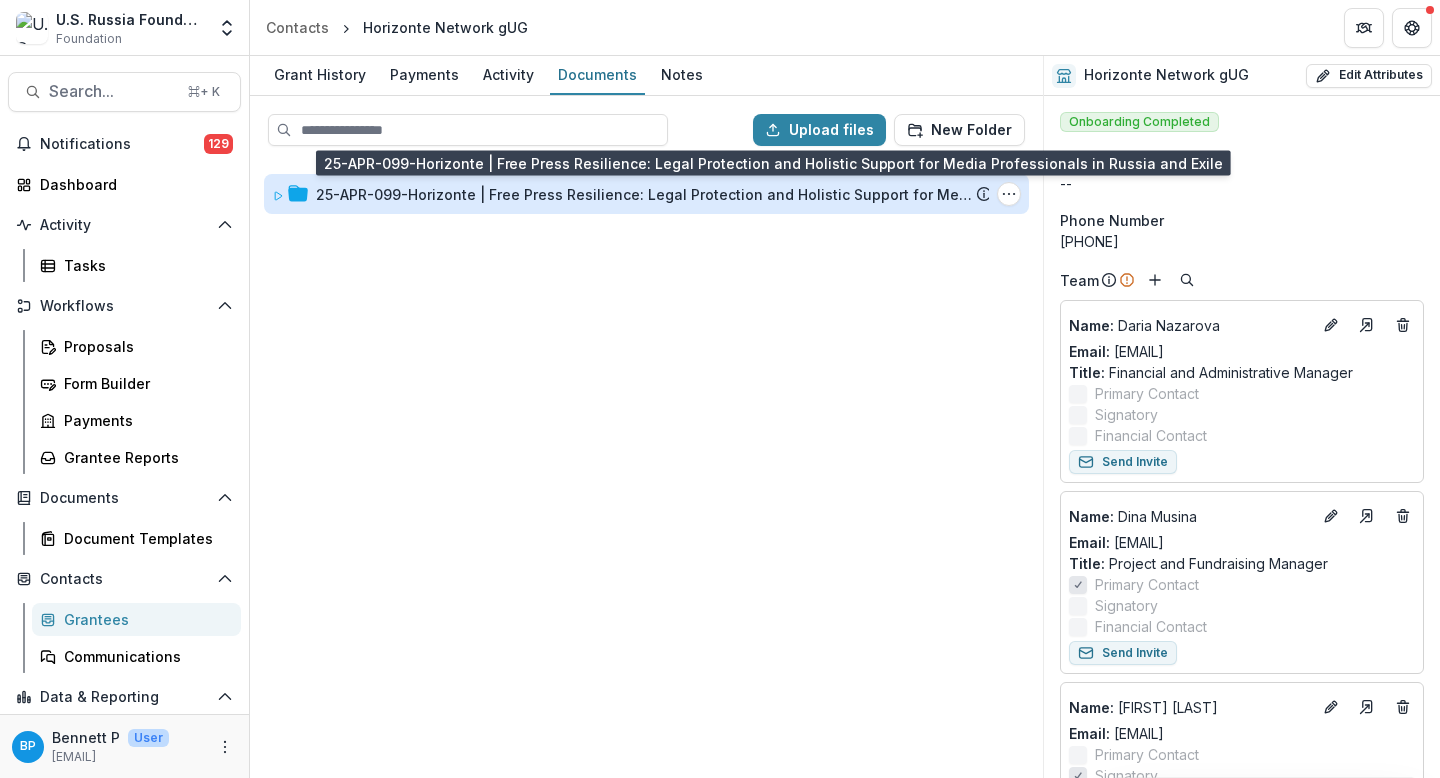 click on "25-APR-099-Horizonte | Free Press Resilience: Legal Protection and Holistic Support for Media Professionals in Russia and Exile" at bounding box center [646, 194] 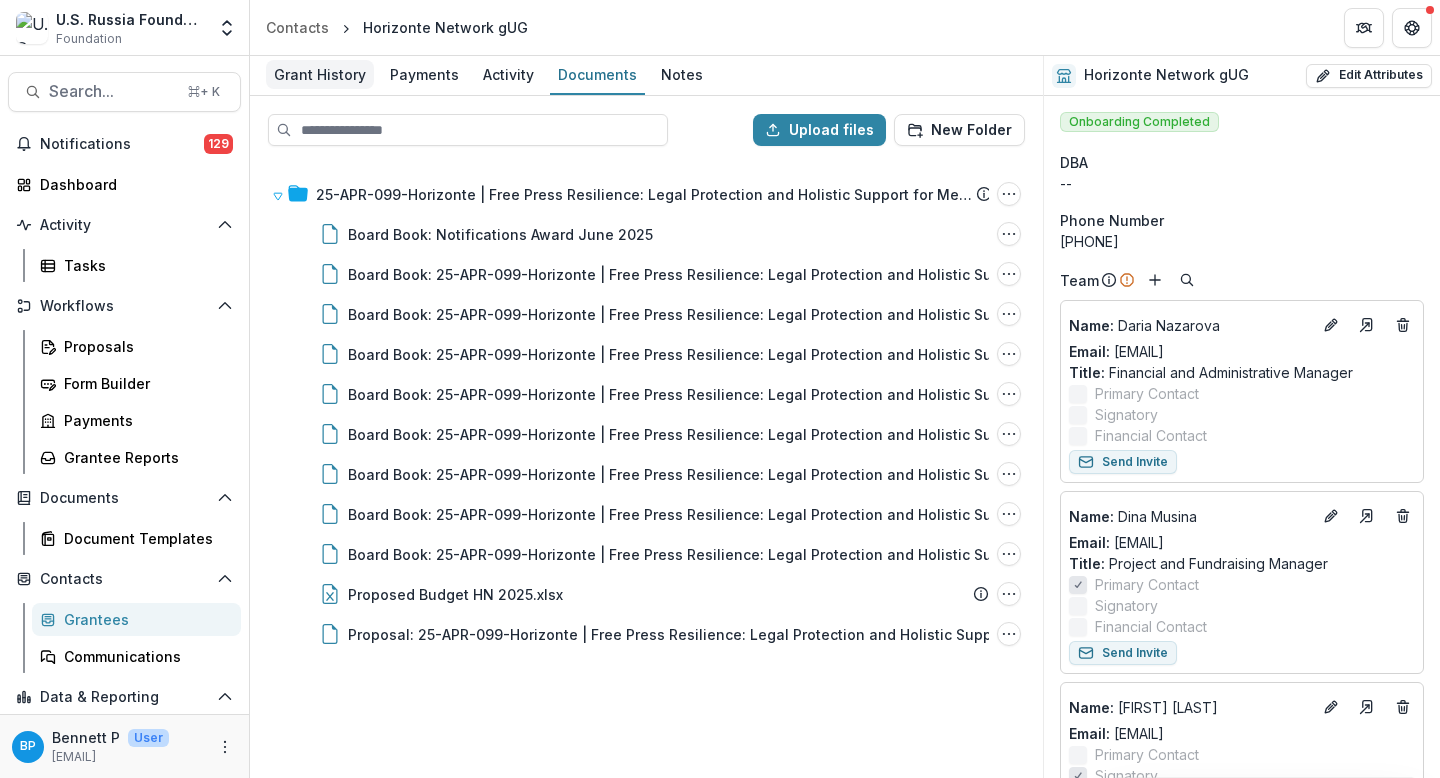 click on "Grant History" at bounding box center [320, 74] 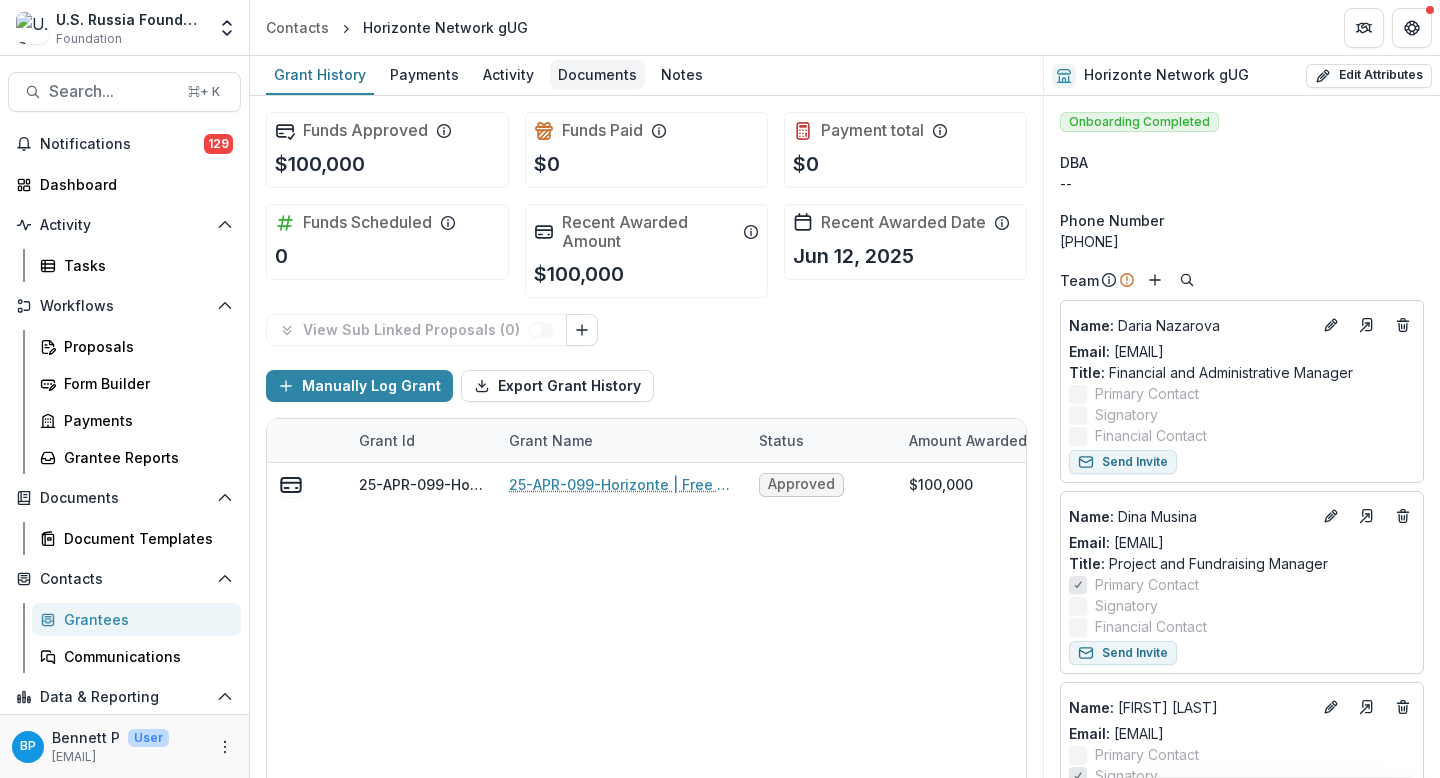 click on "Documents" at bounding box center (597, 74) 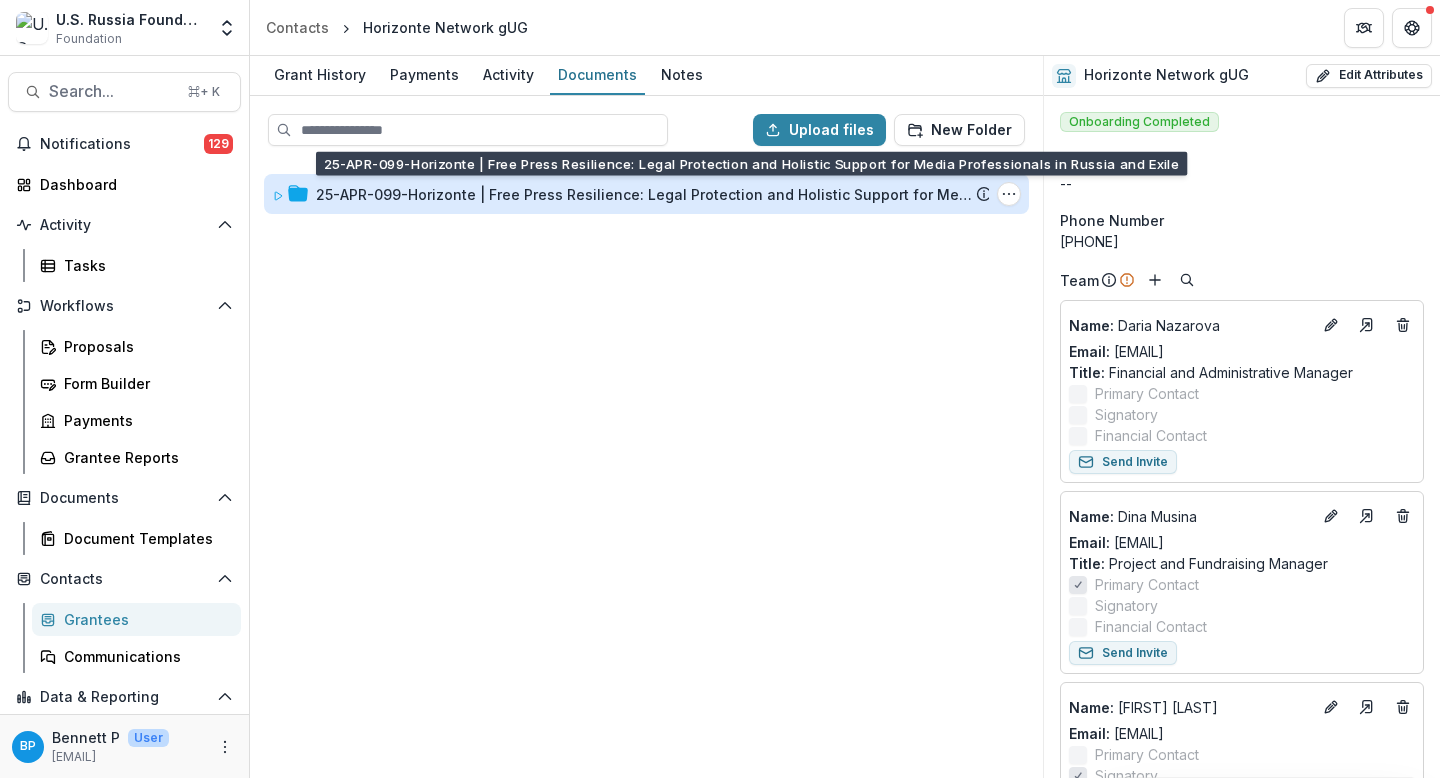 click on "25-APR-099-Horizonte | Free Press Resilience: Legal Protection and Holistic Support for Media Professionals in Russia and Exile" at bounding box center [646, 194] 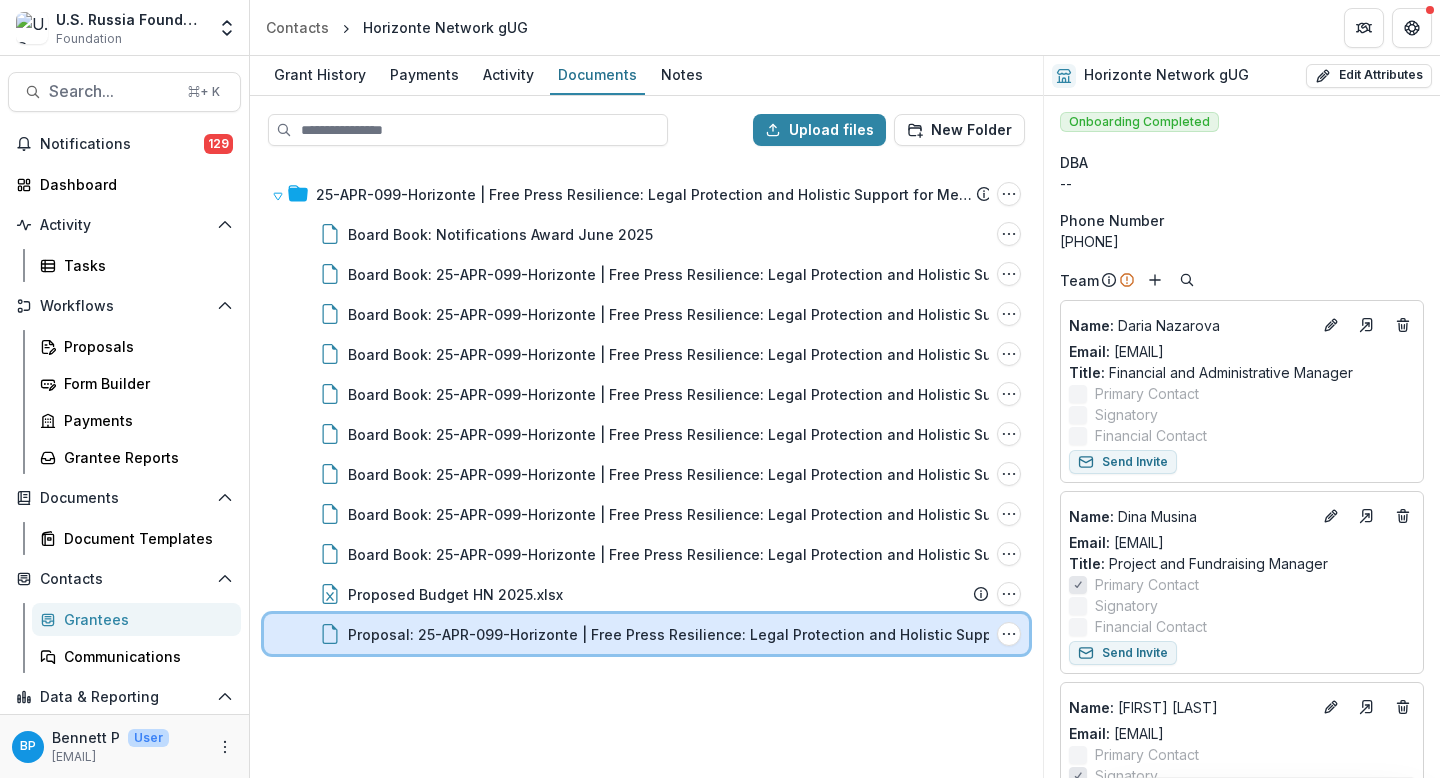 click on "Proposal: 25-APR-099-Horizonte | Free Press Resilience: Legal Protection and Holistic Support for Media Professionals in Russia and Exile File Options Download Rename Delete" at bounding box center [646, 634] 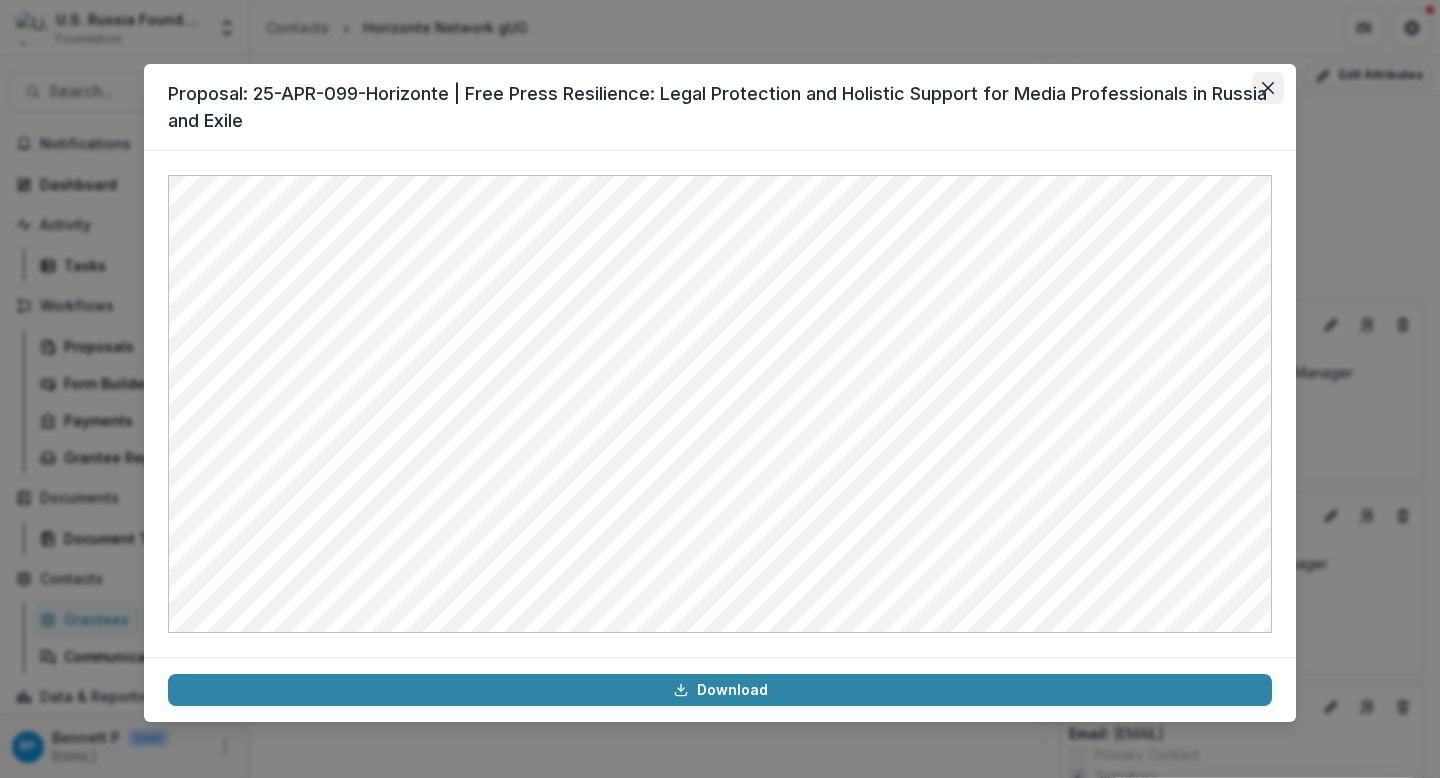 click 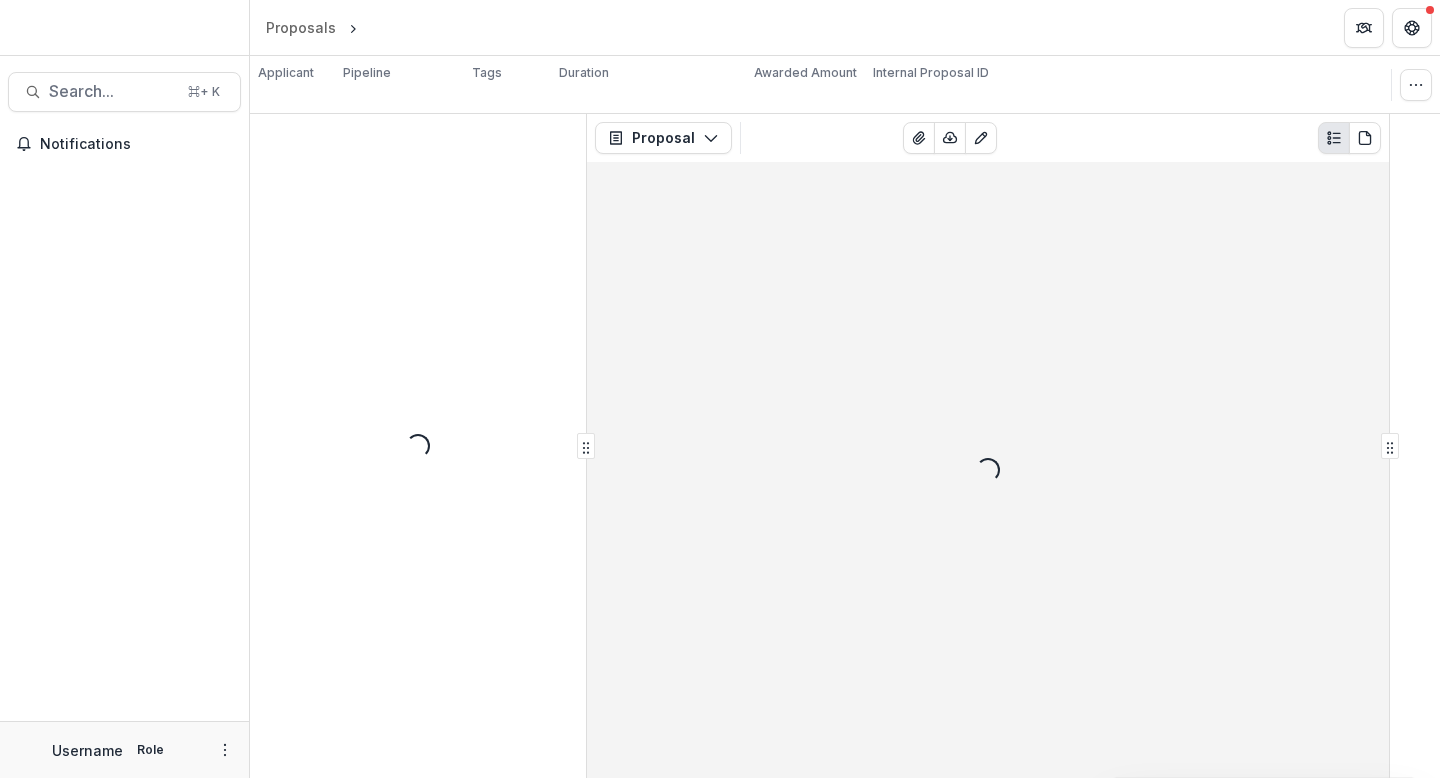 scroll, scrollTop: 0, scrollLeft: 0, axis: both 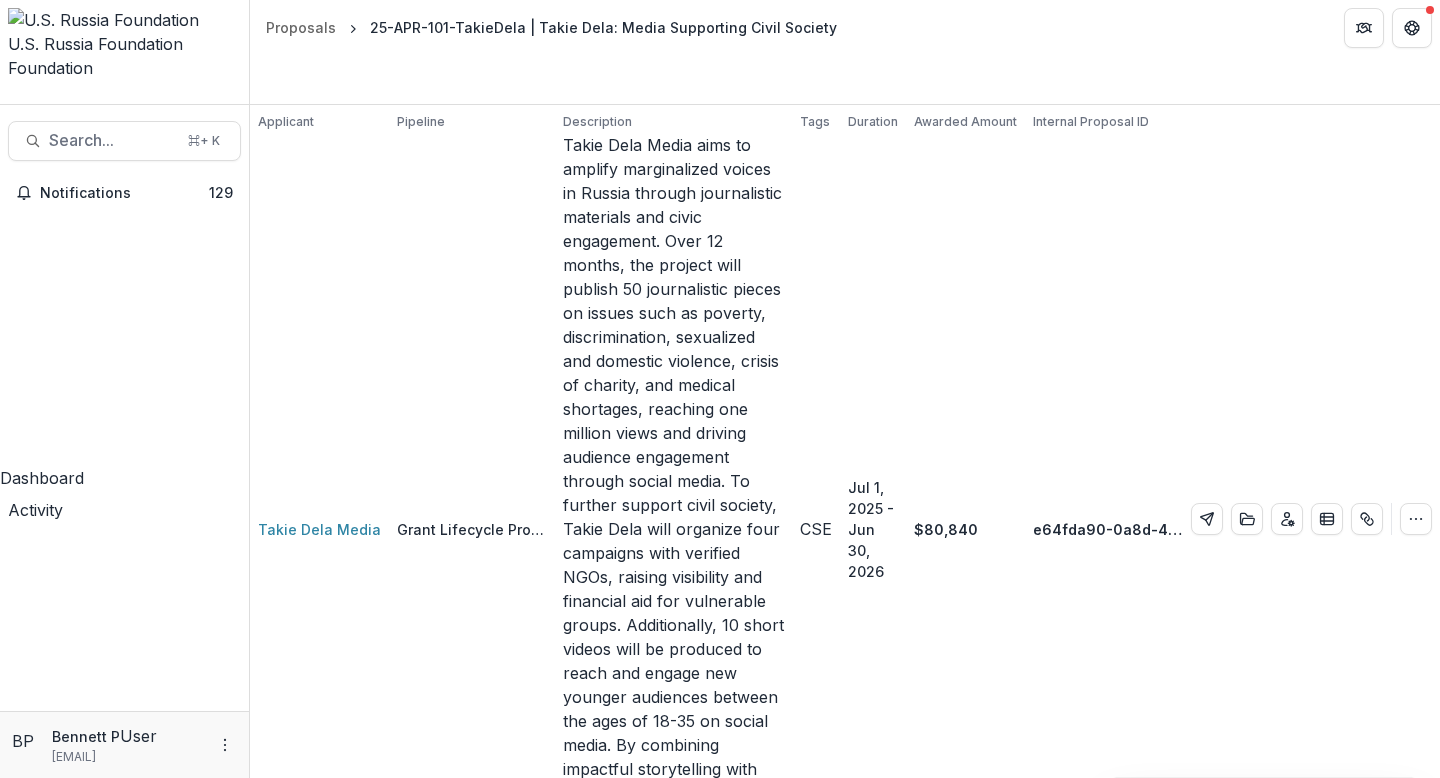 click on "Proposal" at bounding box center [663, 958] 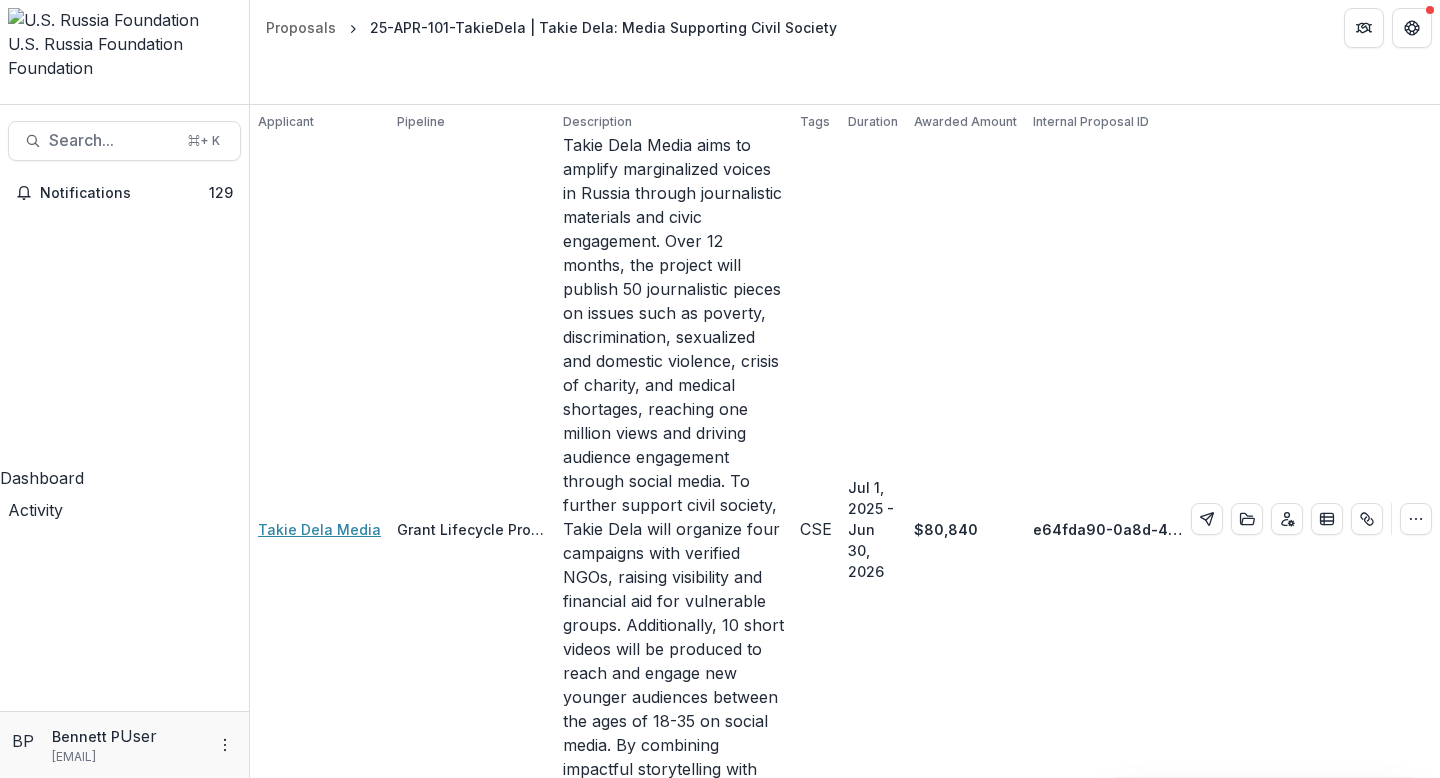 click on "Takie Dela Media" at bounding box center (319, 529) 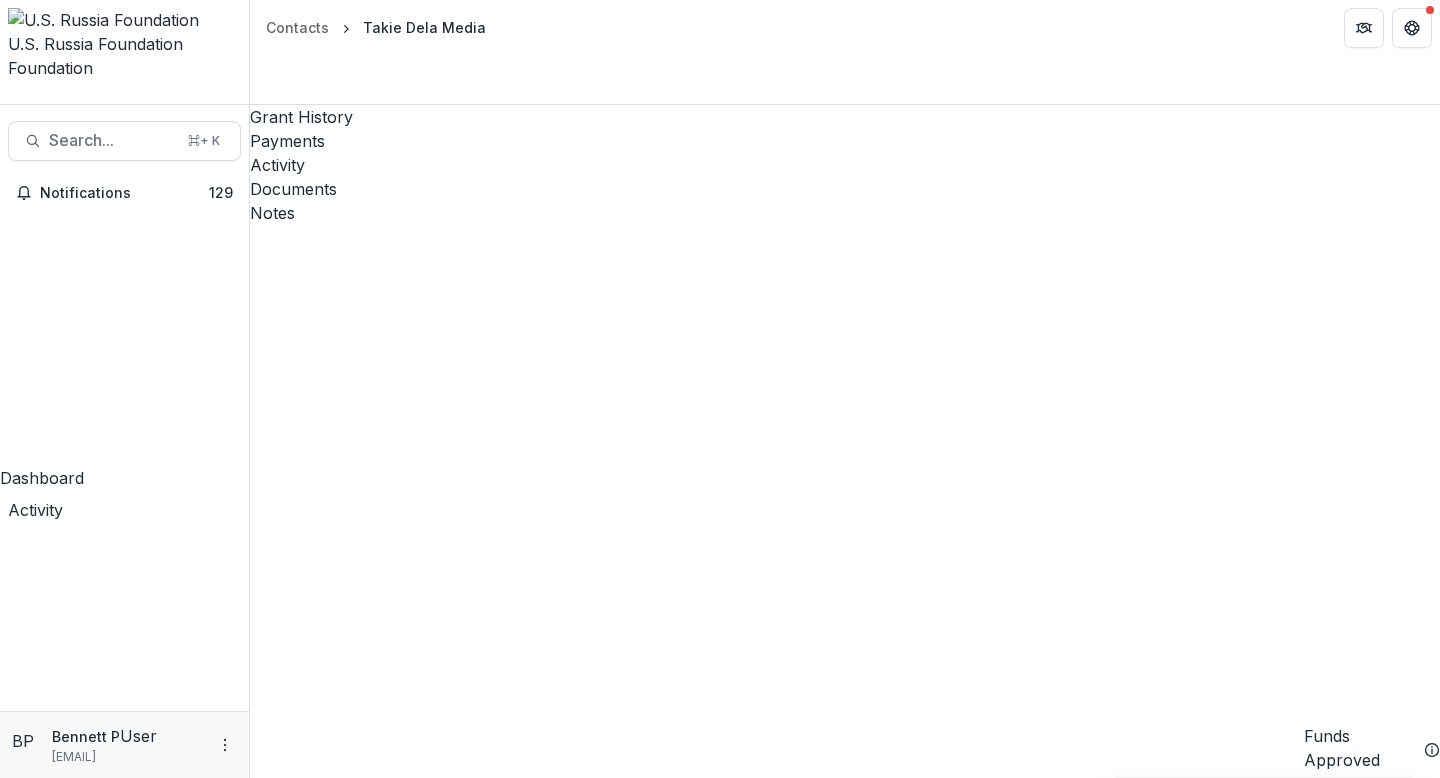 click on "25-APR-101-TakieDela | Takie Dela: Media Supporting Civil Society" at bounding box center [592, 8080] 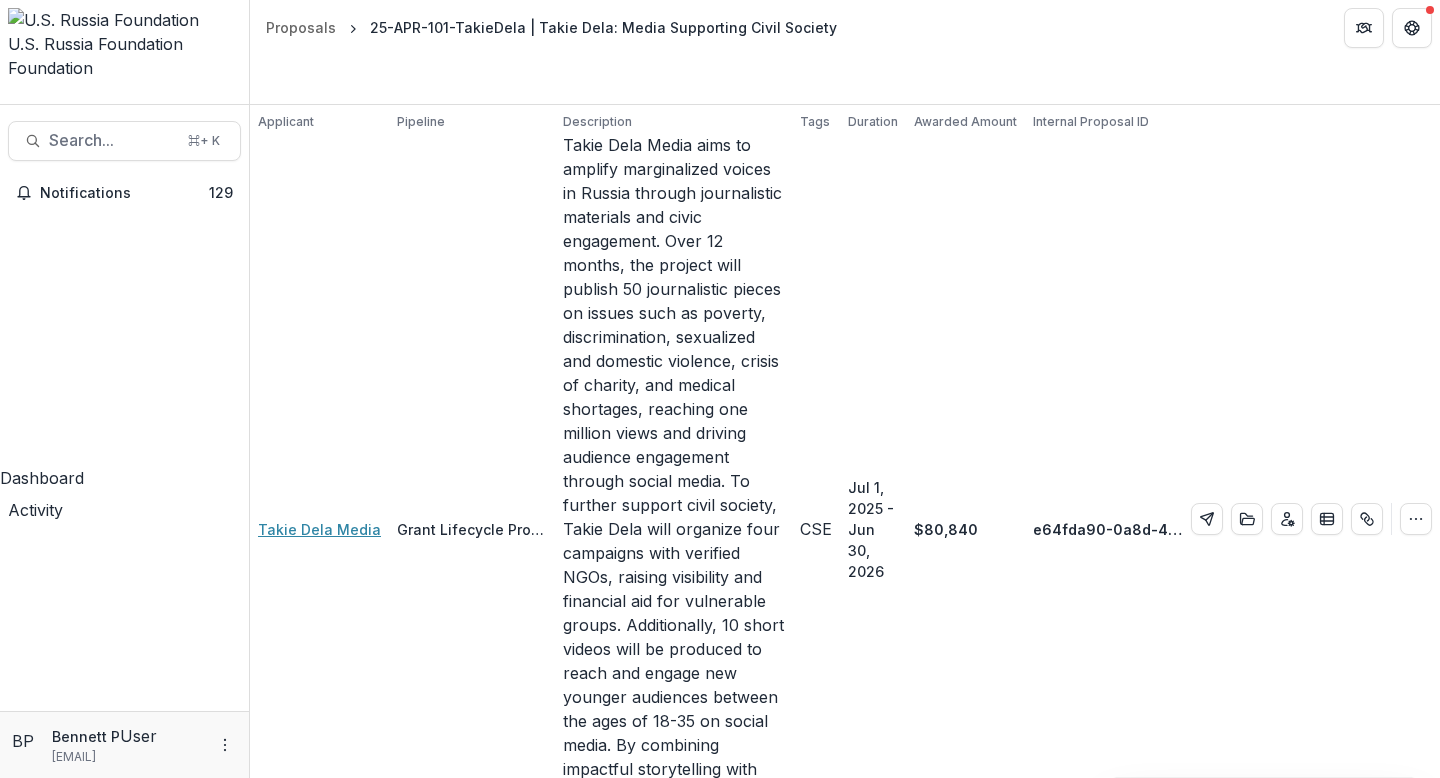 click on "Takie Dela Media" at bounding box center (319, 529) 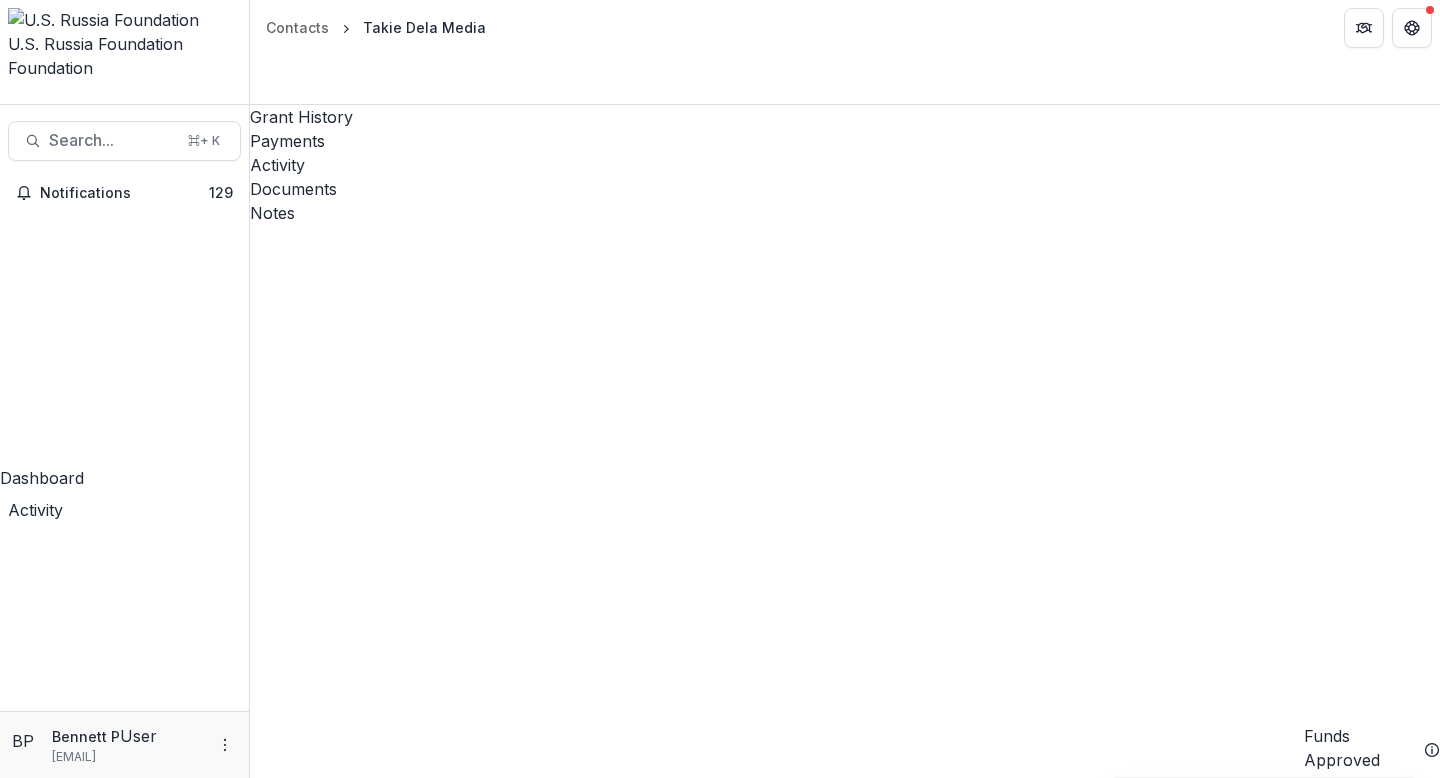 click on "Documents" at bounding box center (845, 189) 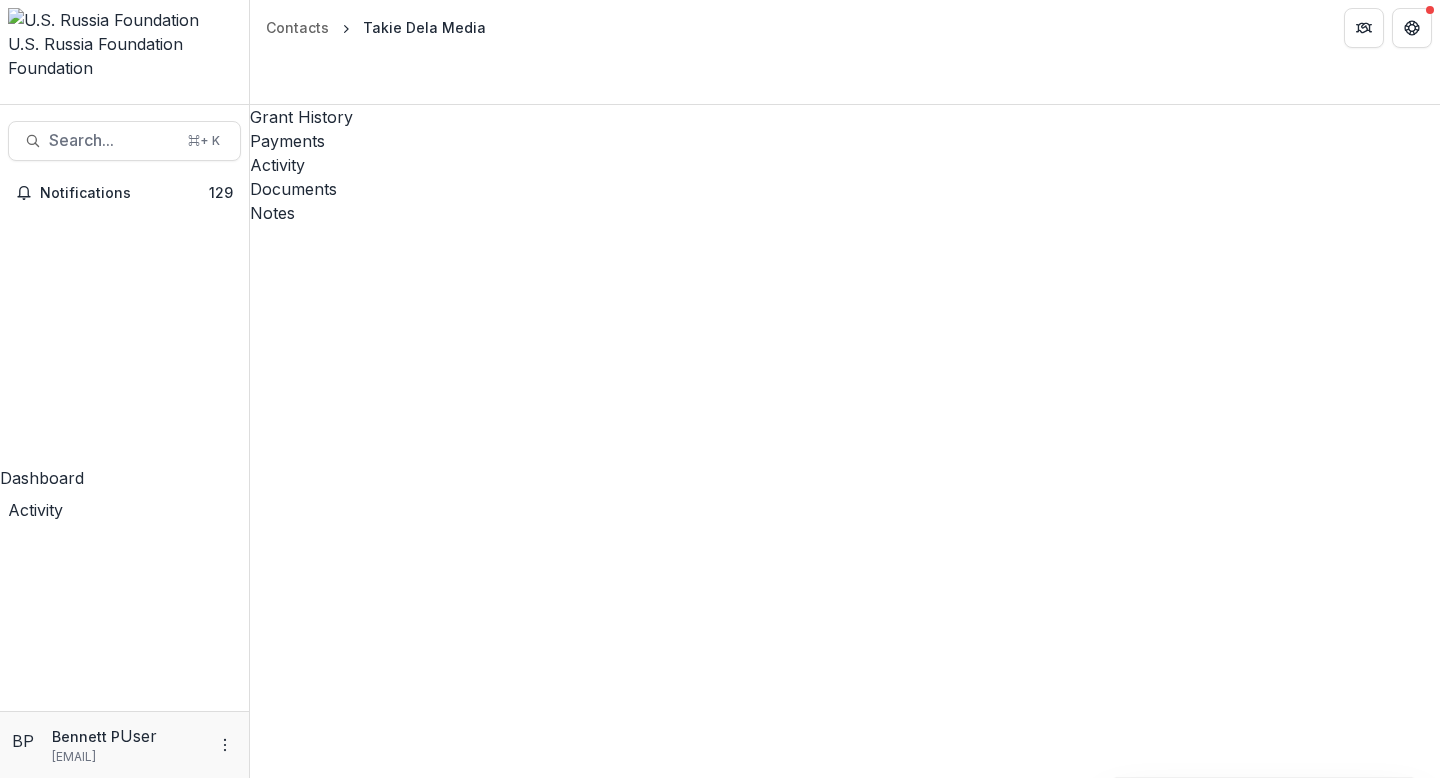 click on "25-APR-101-TakieDela Grant Agreement_clean copy.pdf" at bounding box center [462, 2907] 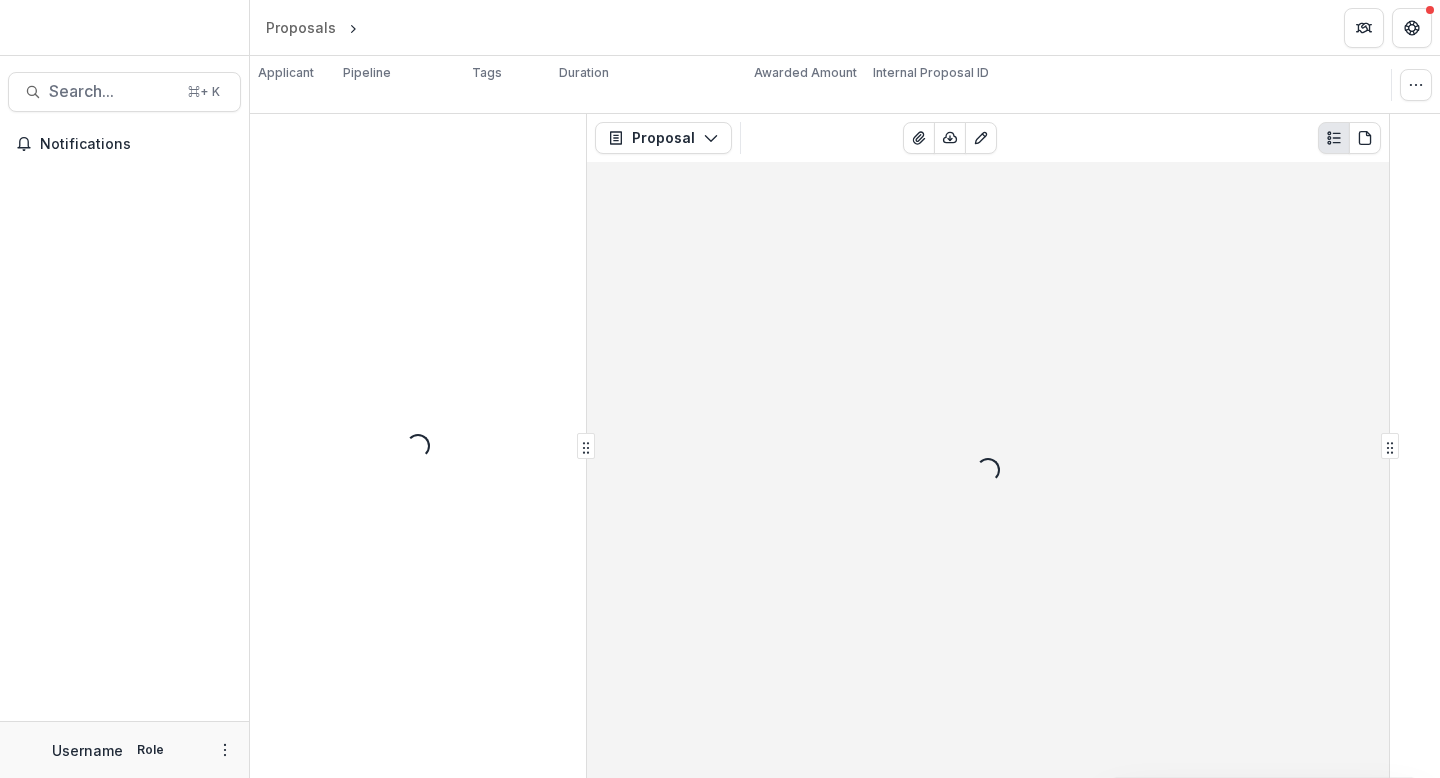 scroll, scrollTop: 0, scrollLeft: 0, axis: both 